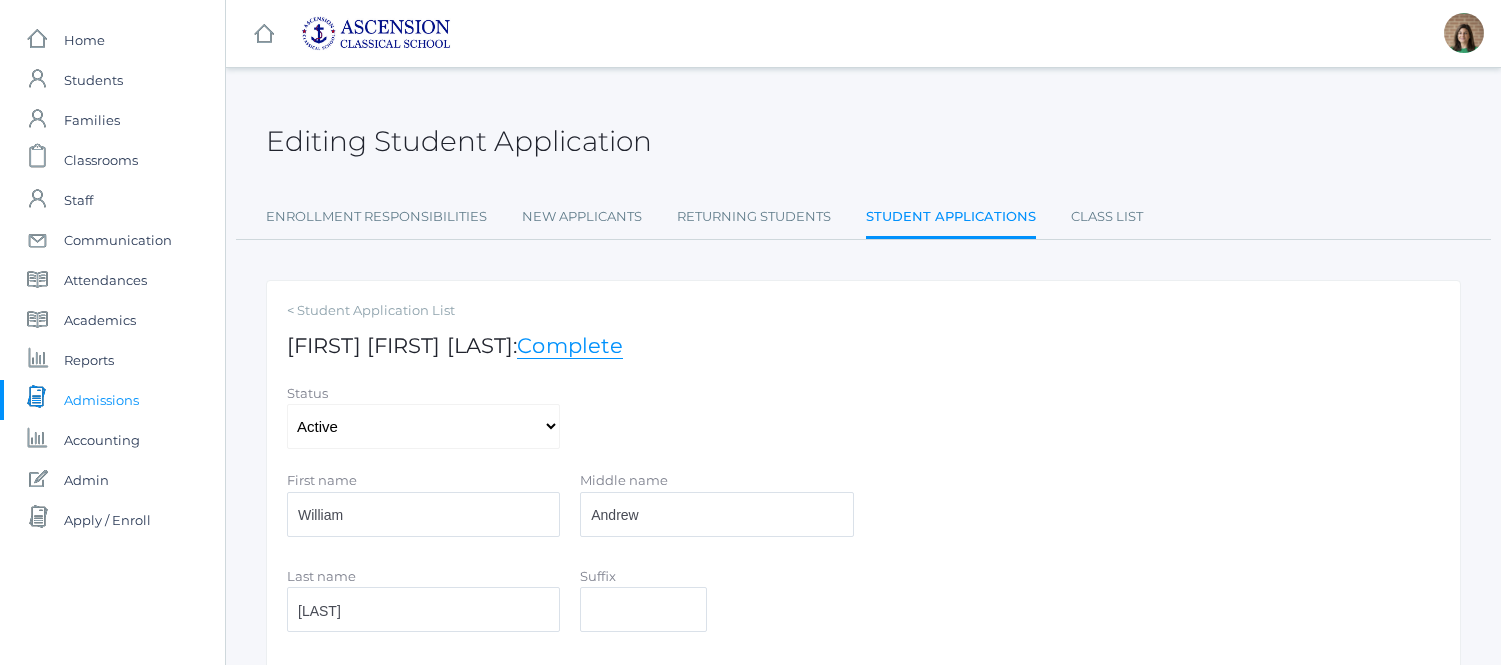 scroll, scrollTop: 0, scrollLeft: 0, axis: both 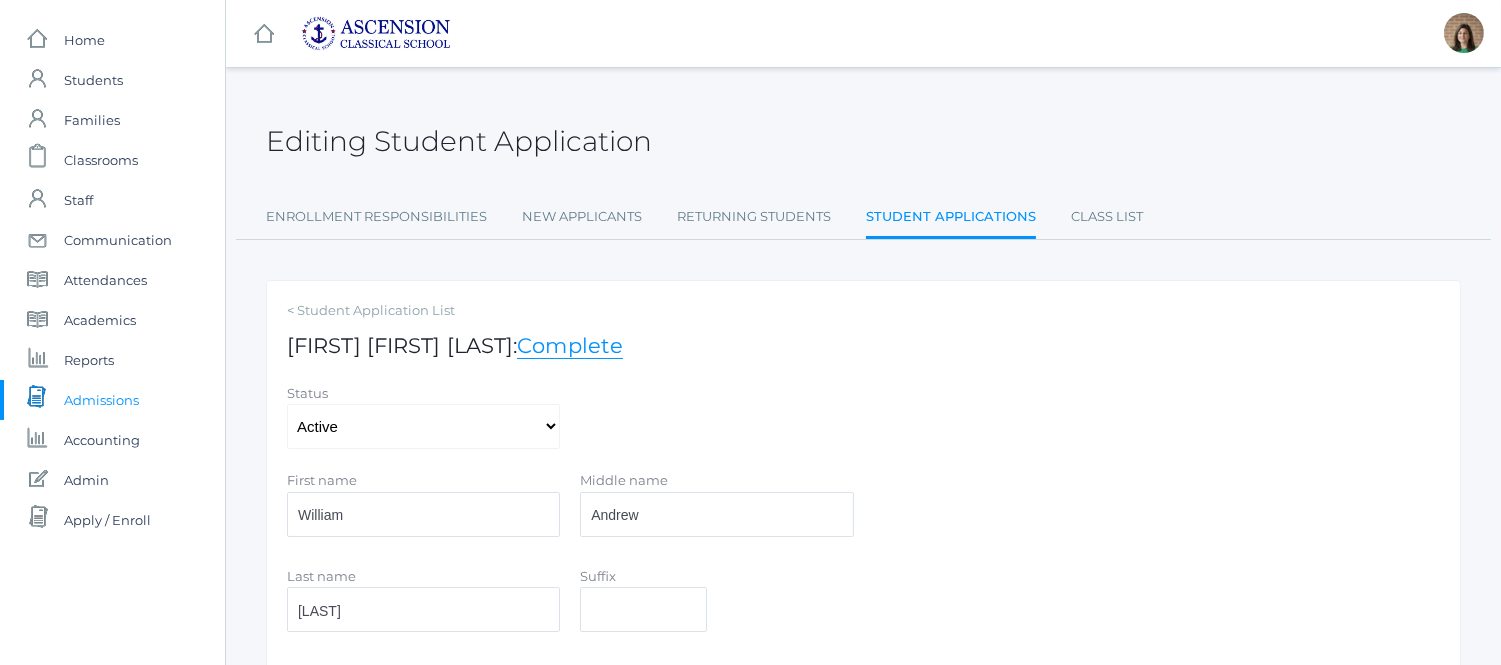 click on "Admissions" at bounding box center [101, 400] 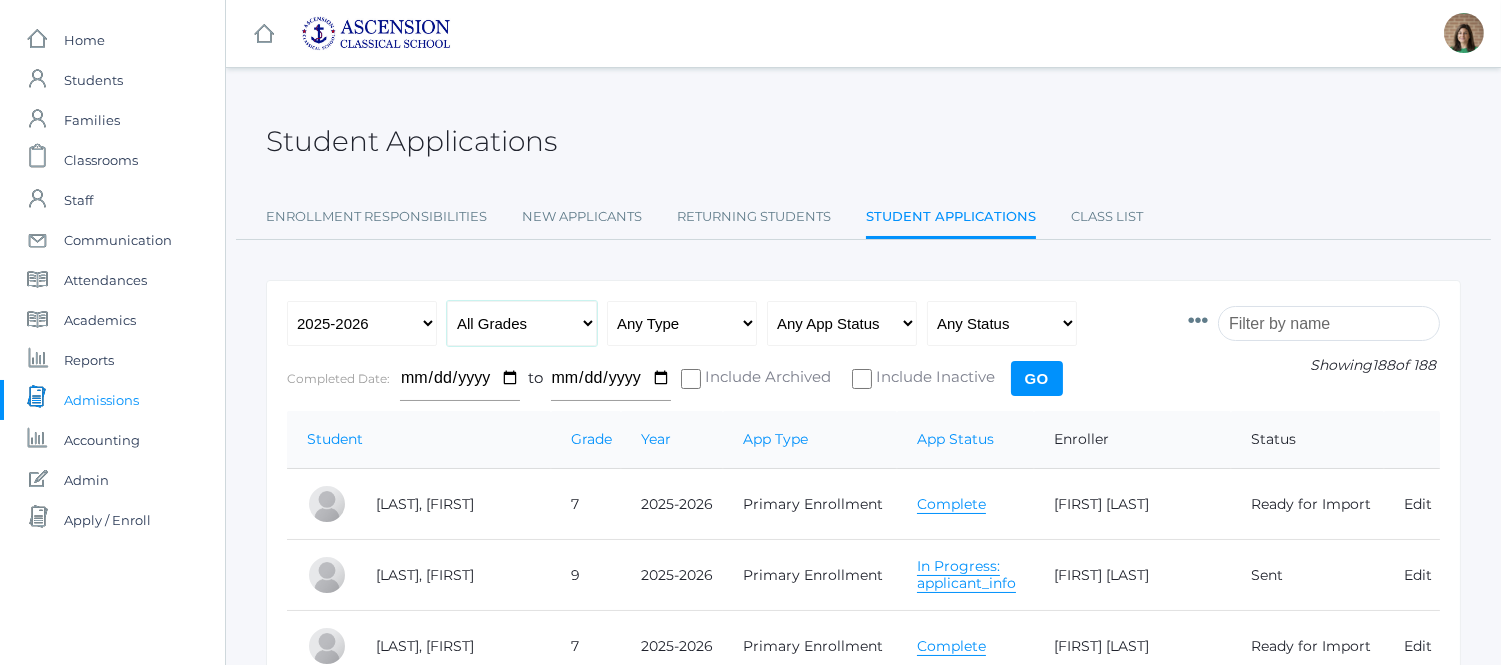 click on "All Grades
Grammar
- Kindergarten
- 1st Grade
- 2nd Grade
- 3rd Grade
- 4th Grade
- 5th Grade
Logic
- 6th Grade
- 7th Grade
- 8th Grade
Rhetoric
- 9th Grade
- 10th Grade
- 11th Grade" at bounding box center [522, 323] 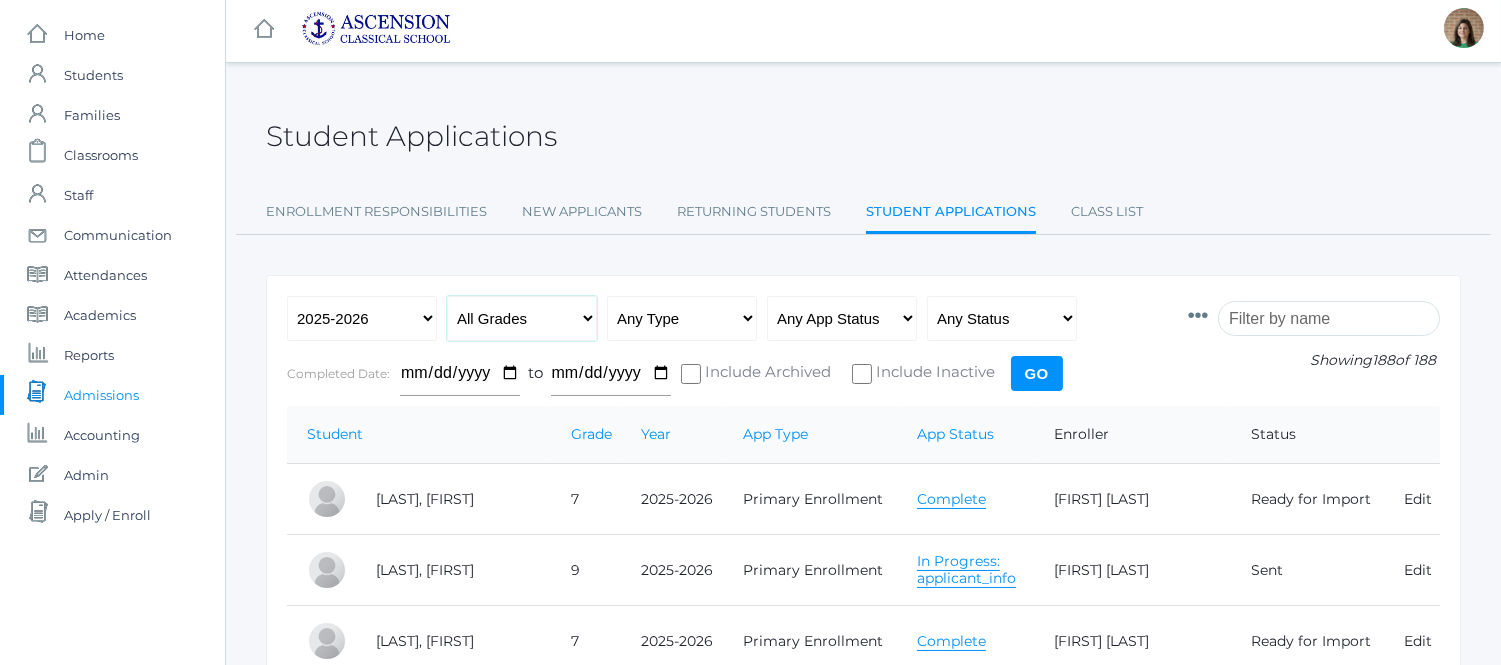 scroll, scrollTop: 5, scrollLeft: 0, axis: vertical 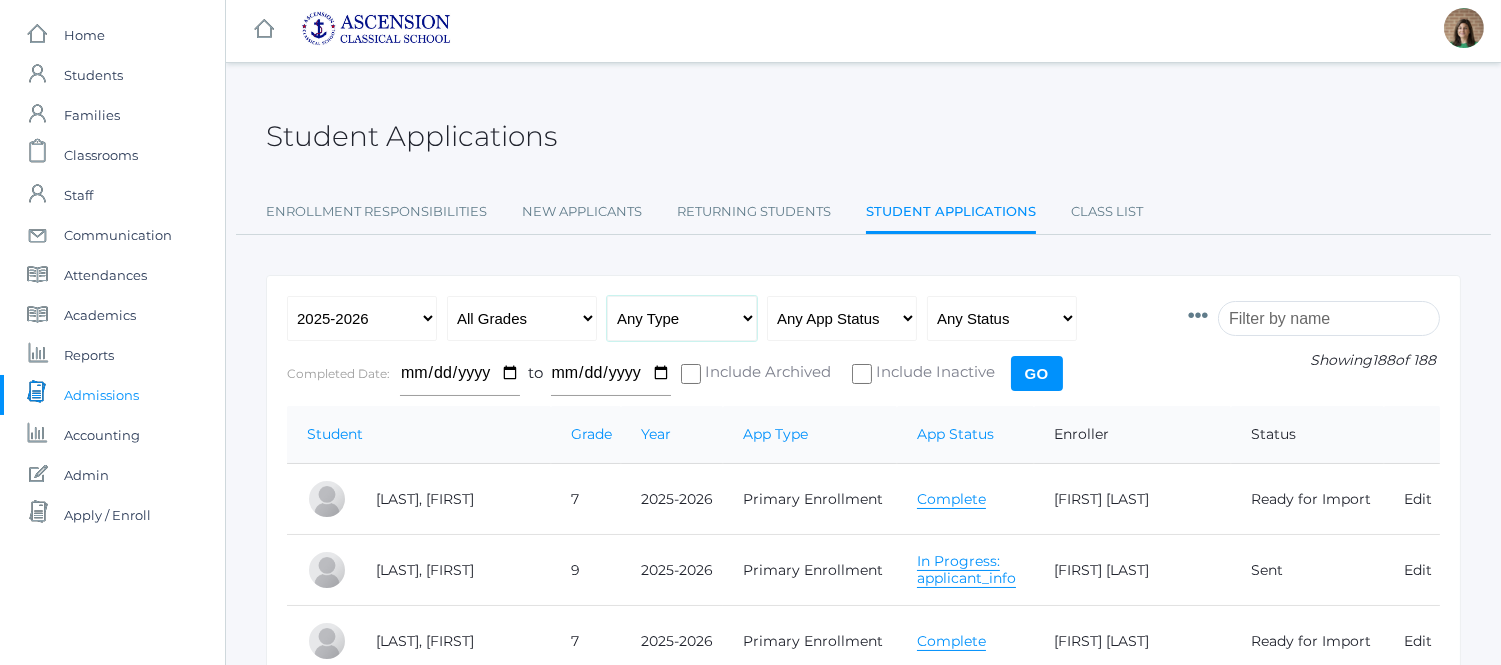 click on "Any Type
New Student
- Promoted
- Not Promoted
All Enrollment
- Primary
- Secondary
Re-Enrollment" at bounding box center (682, 318) 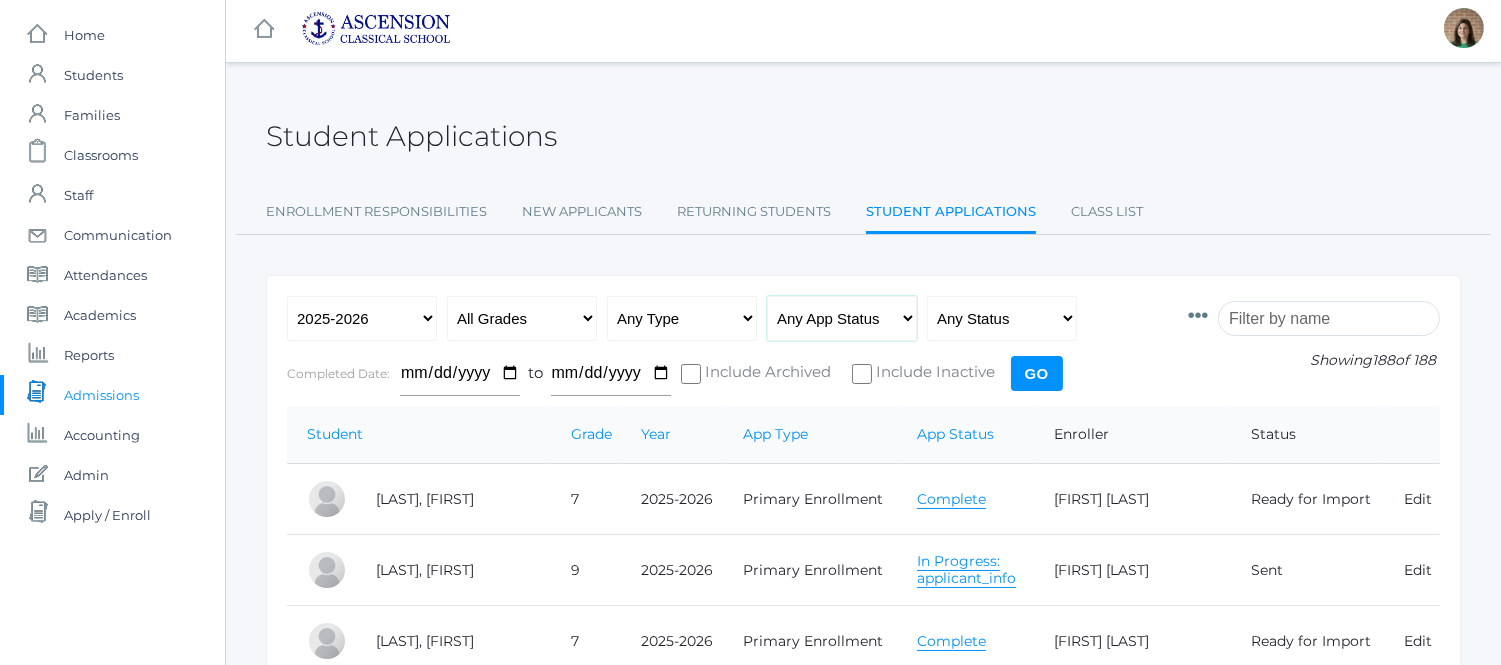 click on "Any App Status
Not Started
In Progress
Complete" at bounding box center [842, 318] 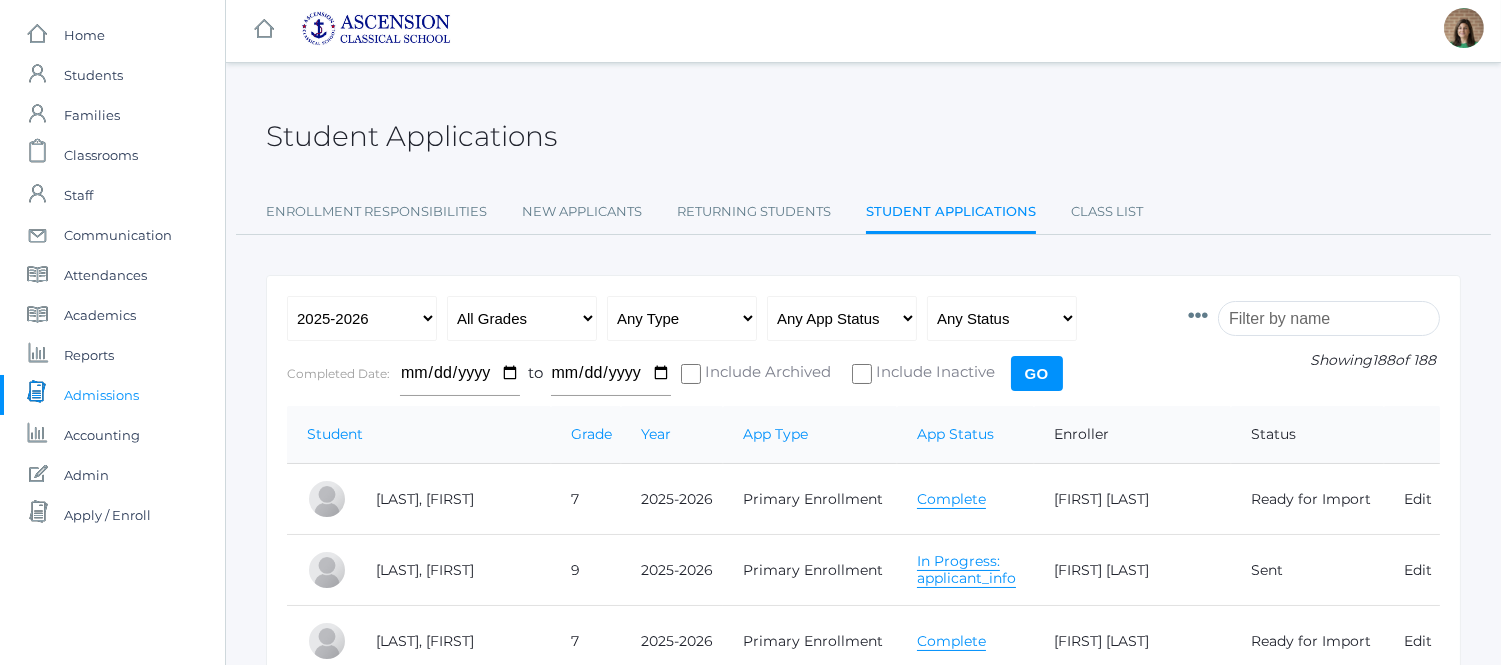 click on "Primary Enrollment" at bounding box center (810, 499) 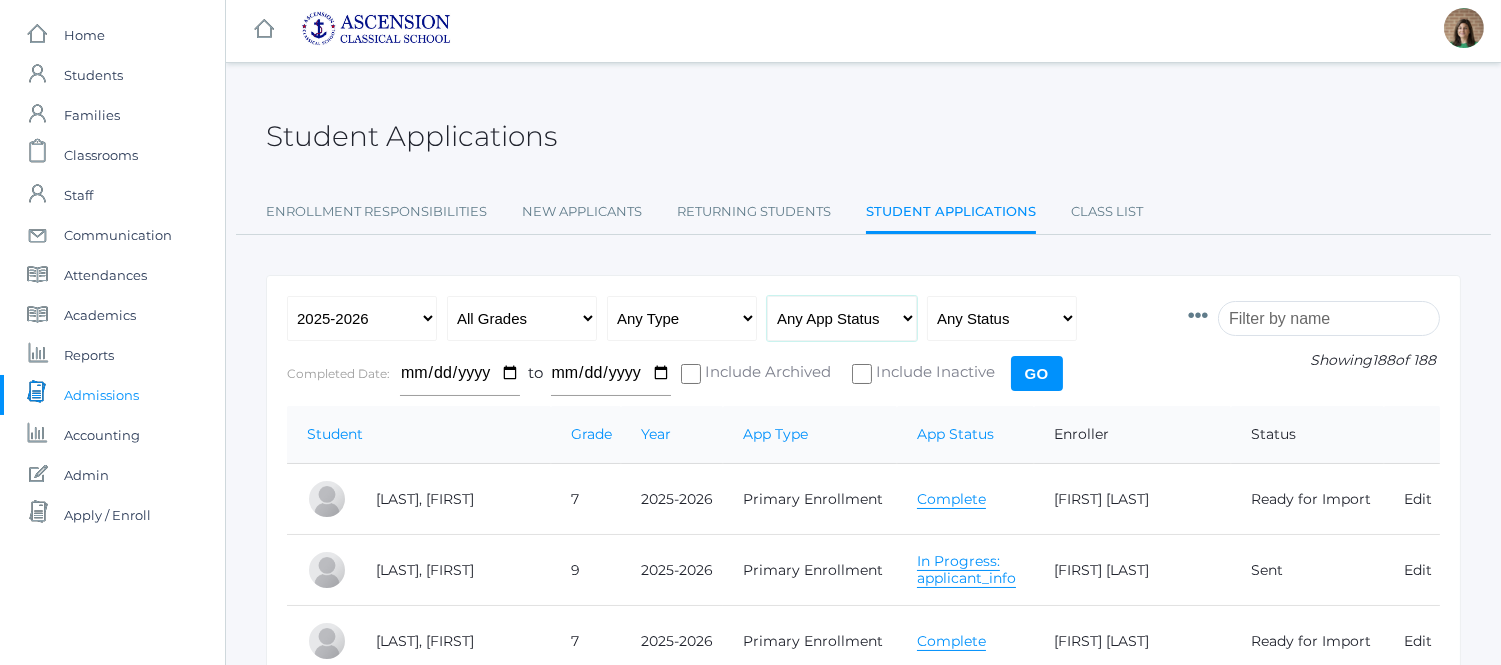 click on "Any App Status
Not Started
In Progress
Complete" at bounding box center (842, 318) 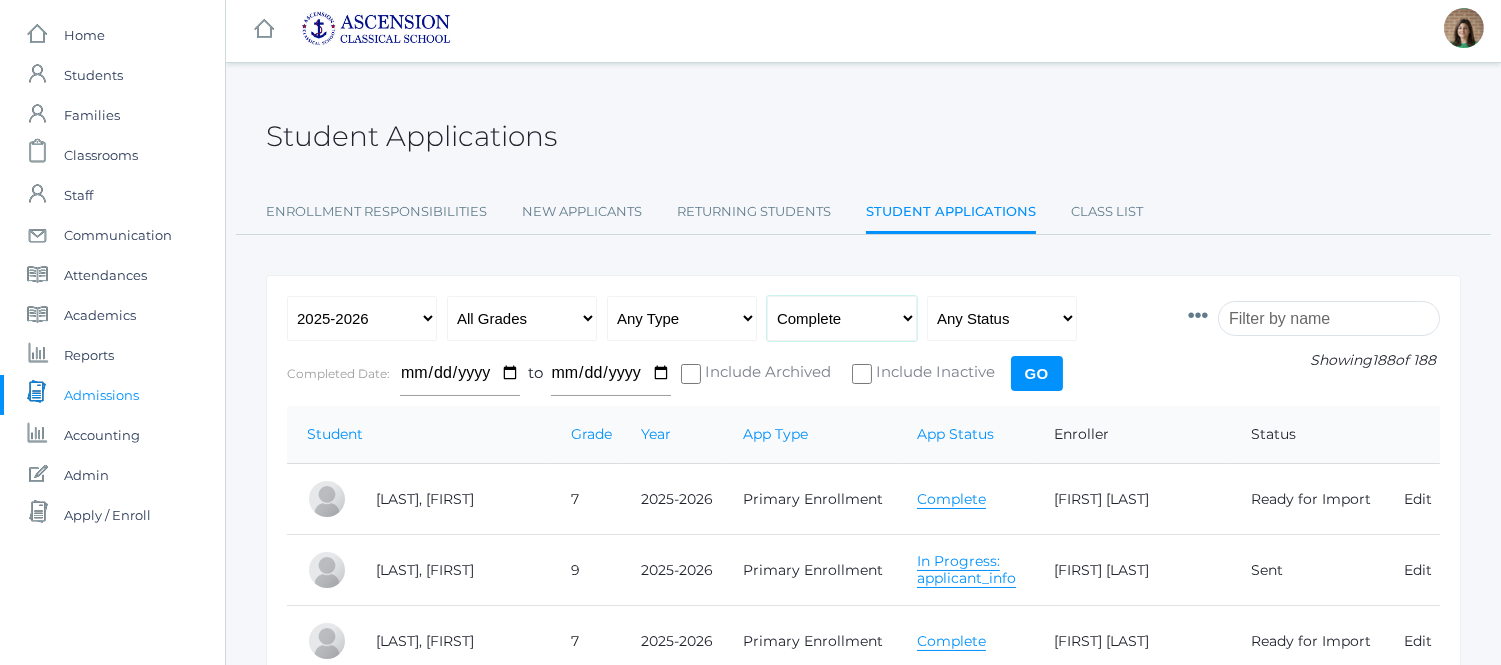 click on "Any App Status
Not Started
In Progress
Complete" at bounding box center [842, 318] 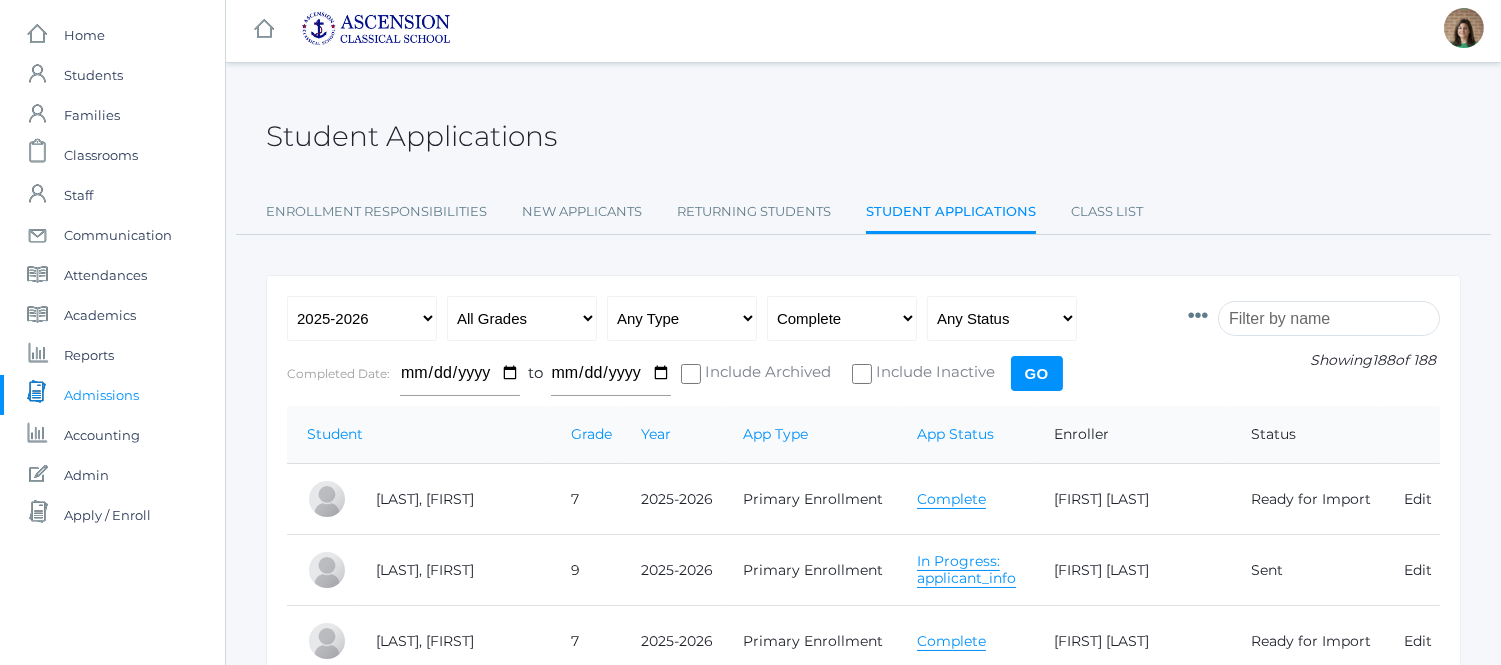 click on "Go" at bounding box center [1037, 373] 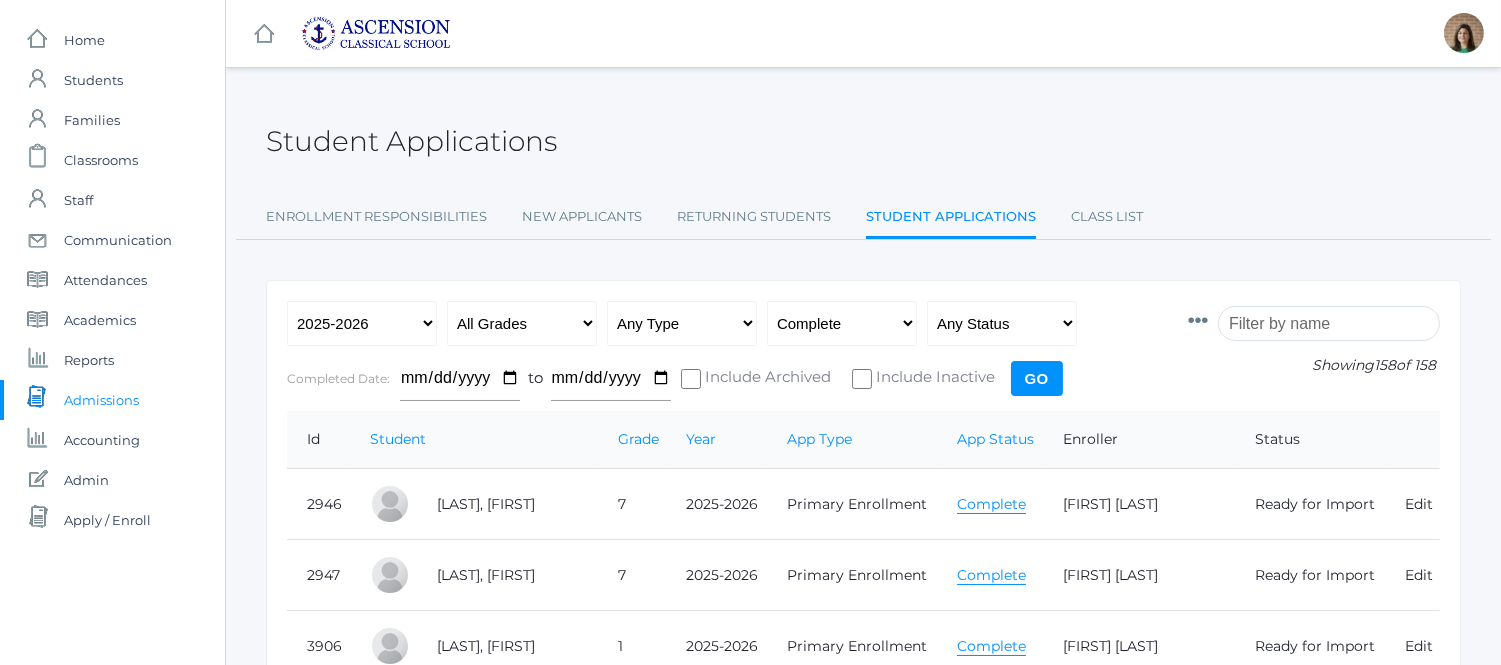 scroll, scrollTop: 40, scrollLeft: 0, axis: vertical 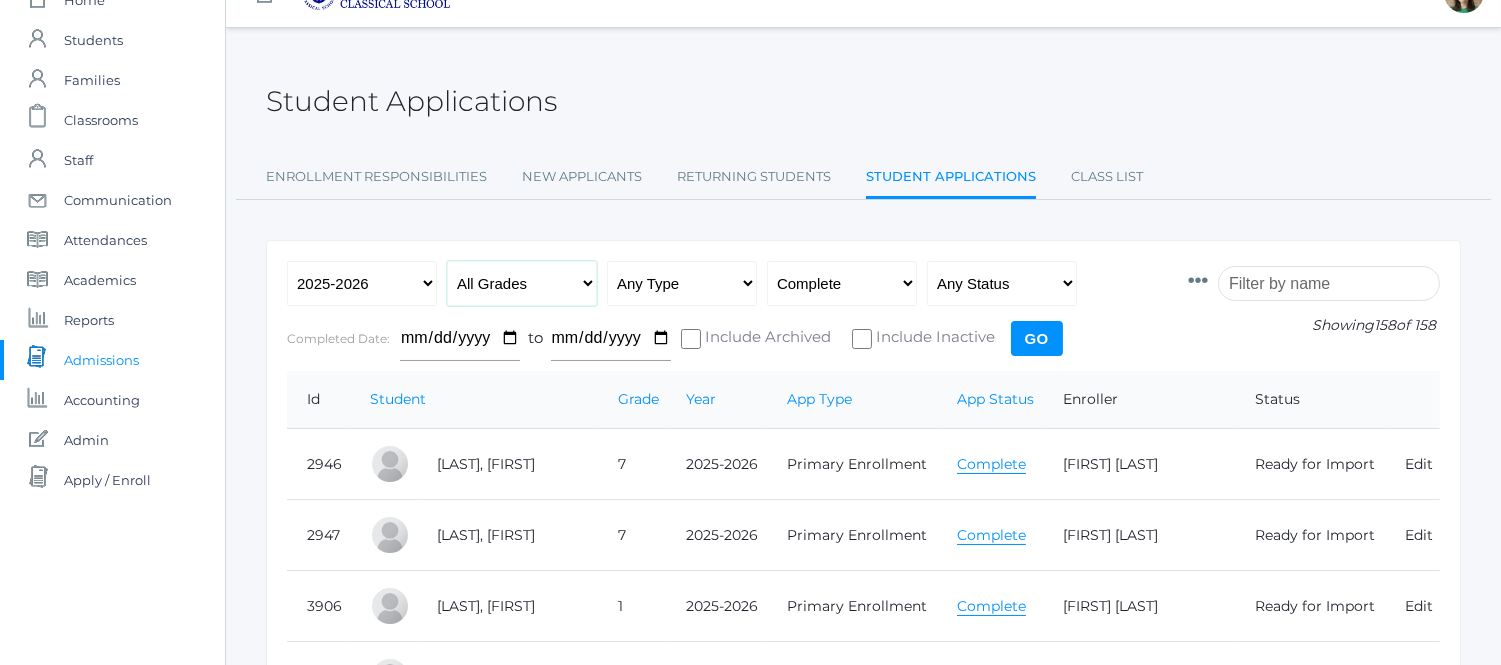 click on "All Grades
Grammar
- Kindergarten
- 1st Grade
- 2nd Grade
- 3rd Grade
- 4th Grade
- 5th Grade
Logic
- 6th Grade
- 7th Grade
- 8th Grade
Rhetoric
- 9th Grade
- 10th Grade
- 11th Grade" at bounding box center [522, 283] 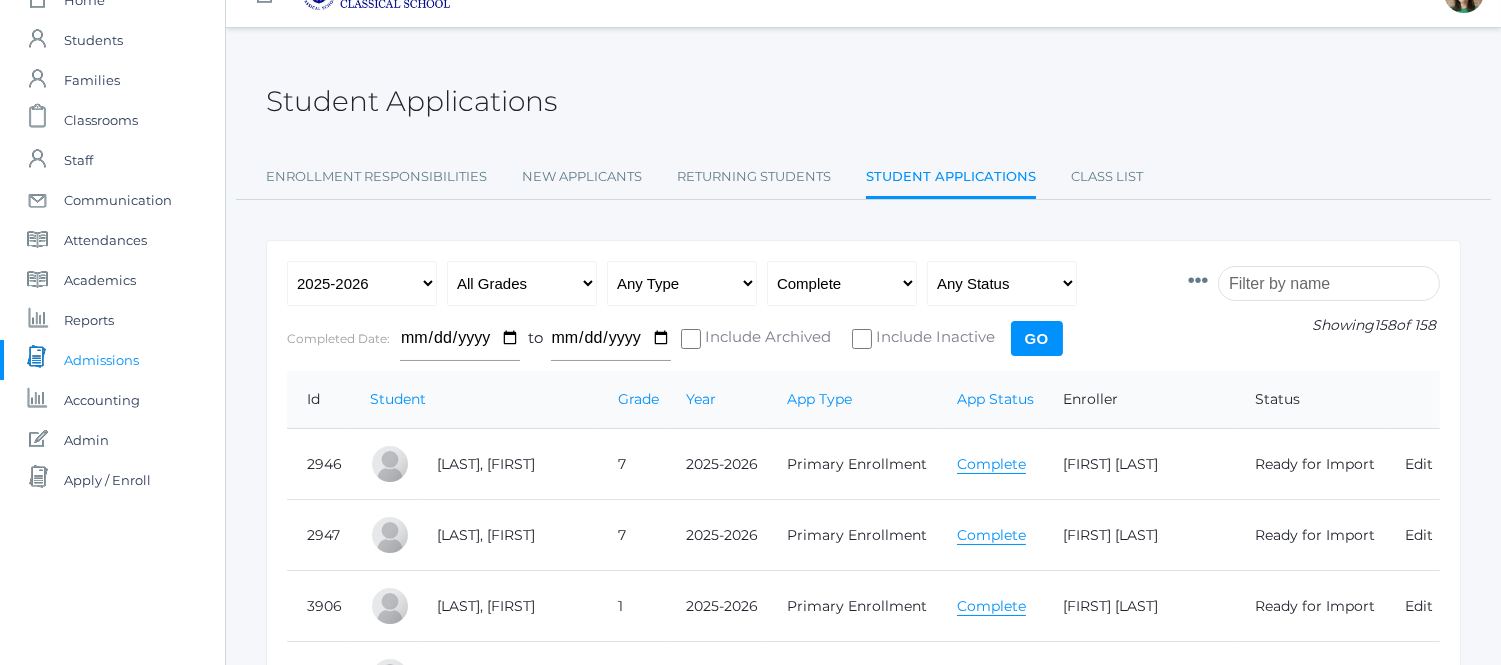 click on "Student Applications" at bounding box center [863, 90] 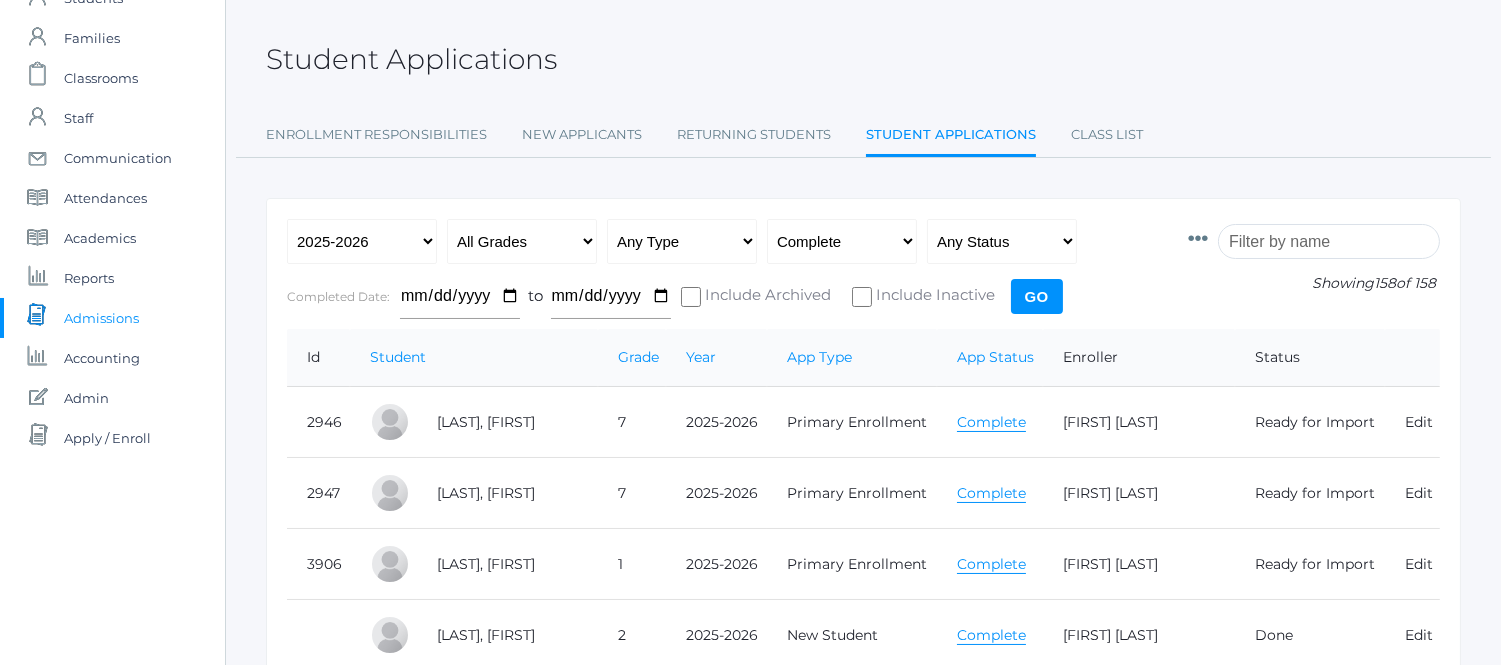 scroll, scrollTop: 78, scrollLeft: 0, axis: vertical 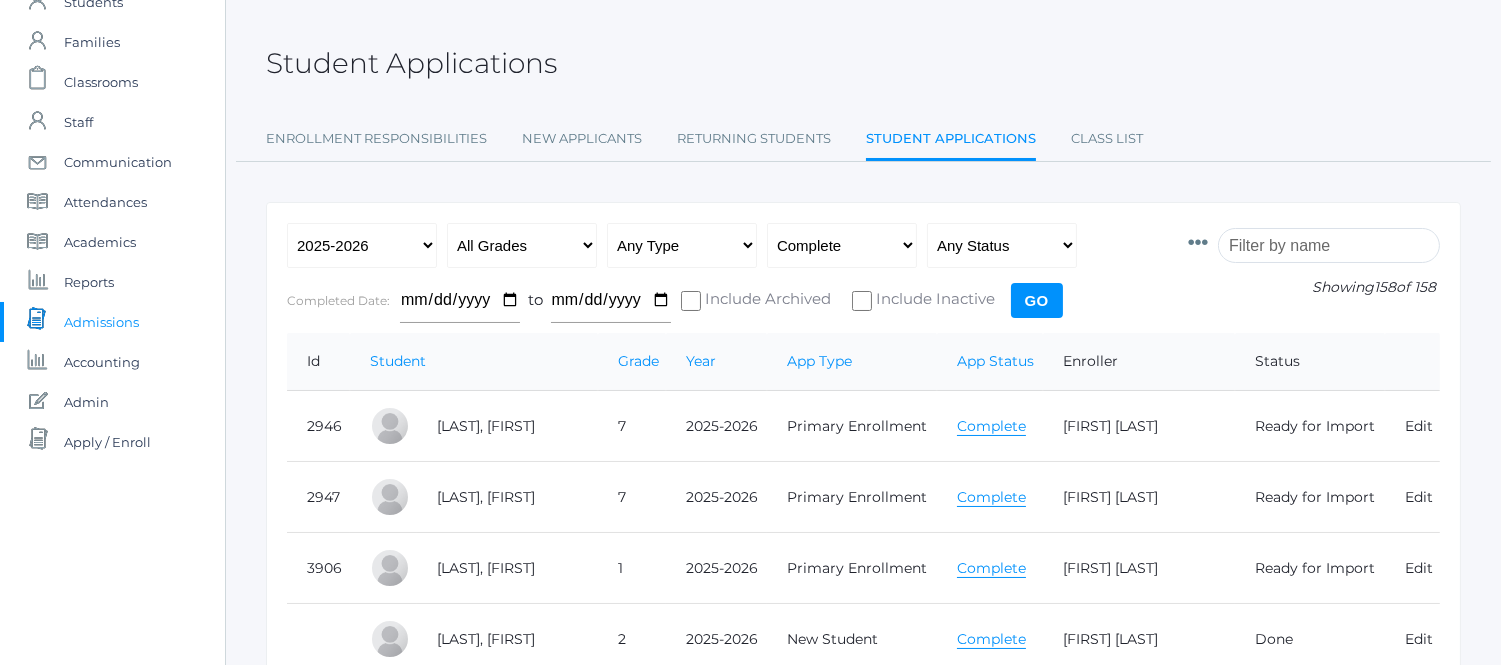 click on "Complete" at bounding box center (991, 426) 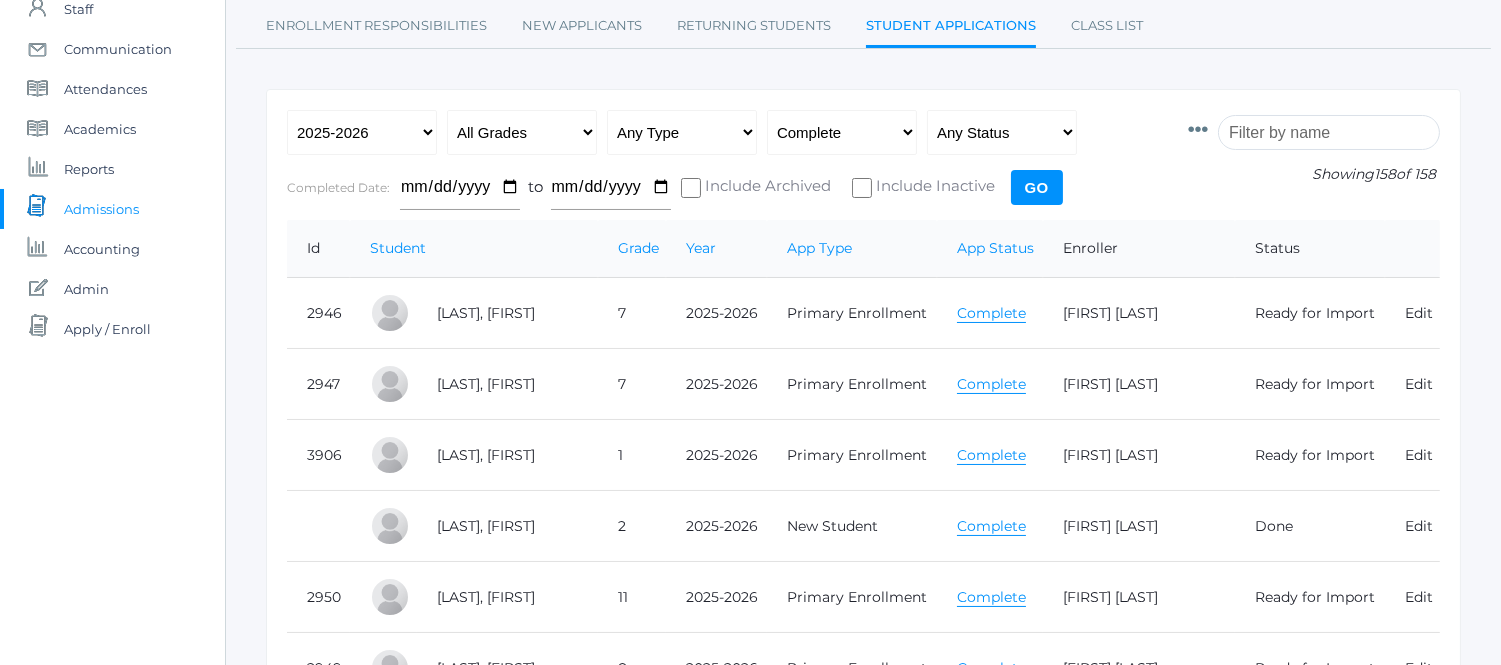 scroll, scrollTop: 214, scrollLeft: 0, axis: vertical 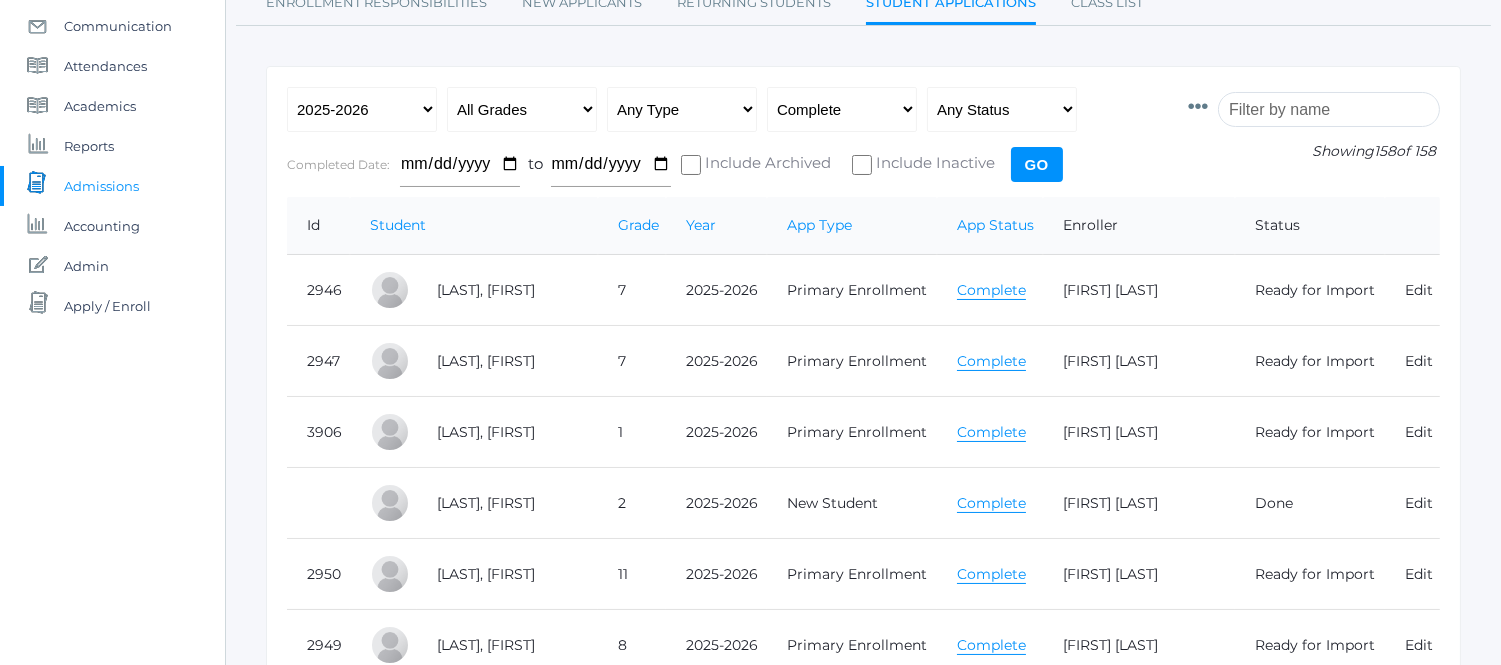 click on "Complete" at bounding box center [991, 361] 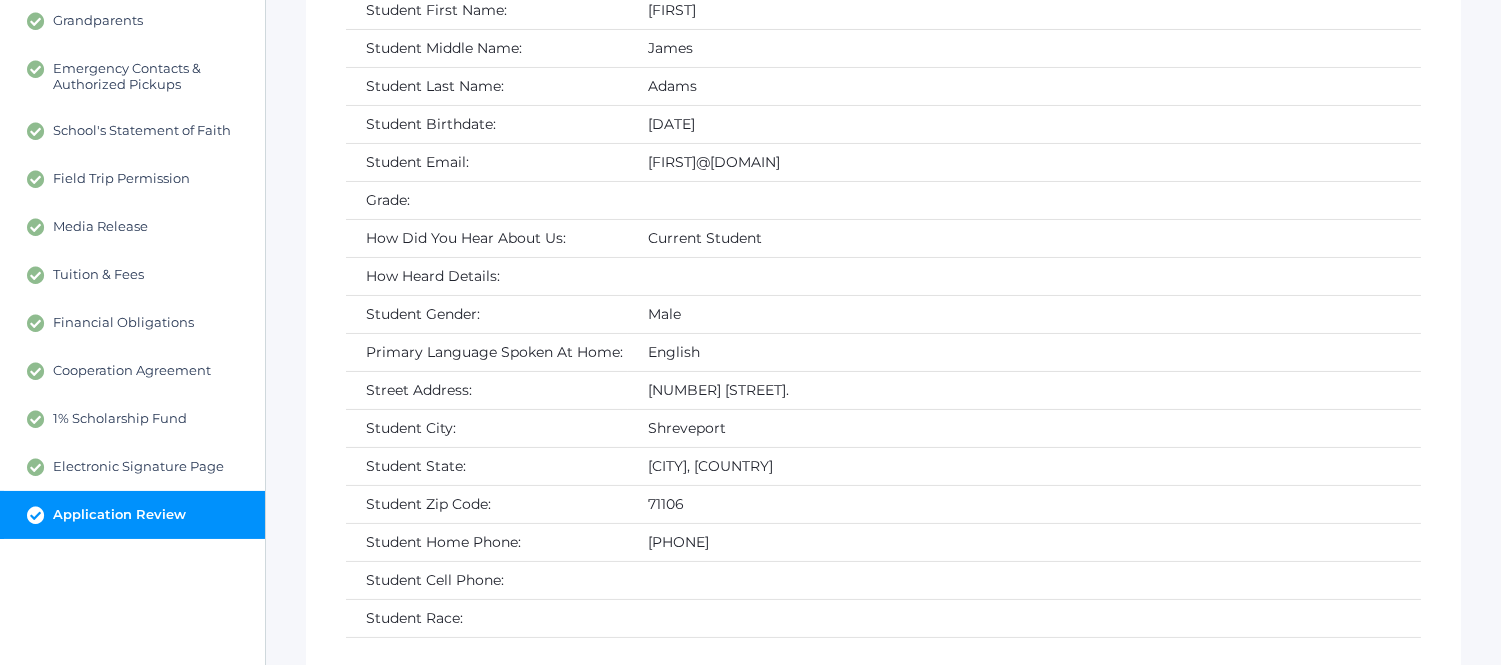 scroll, scrollTop: 0, scrollLeft: 0, axis: both 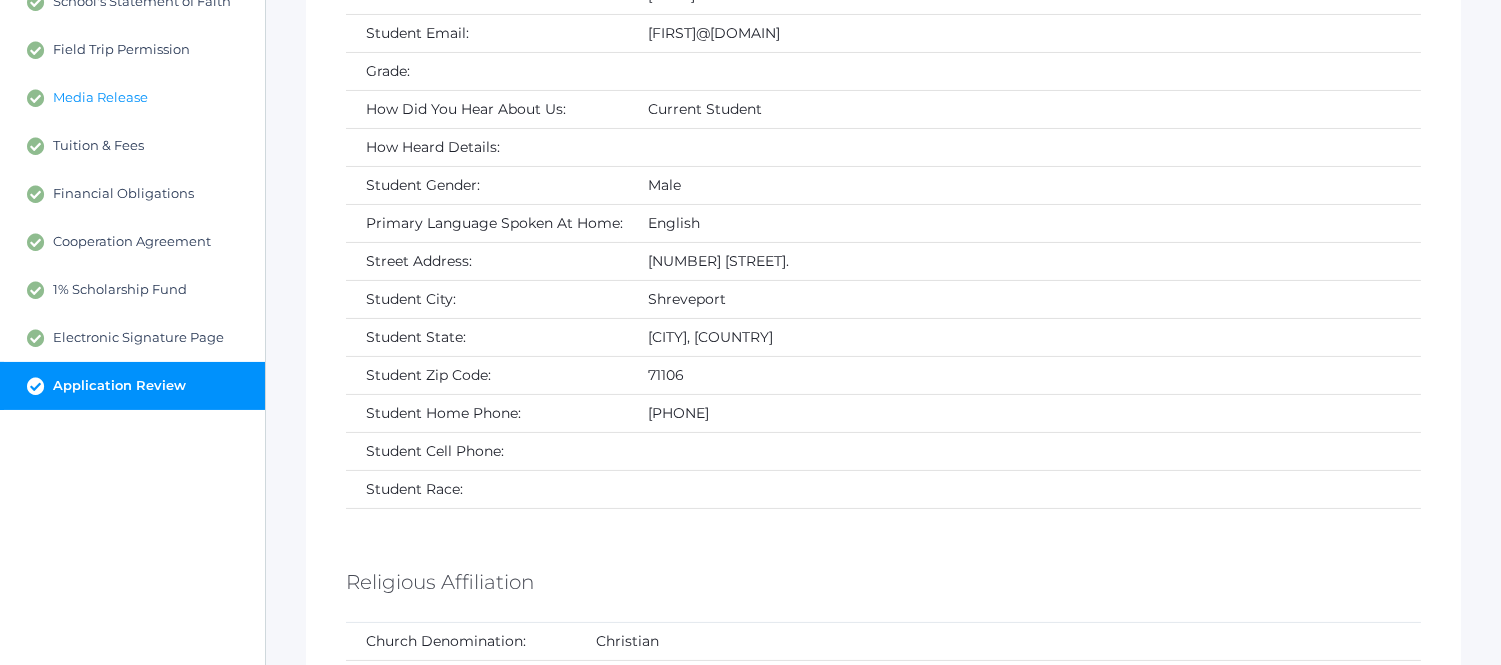click on "Media Release" at bounding box center (100, 98) 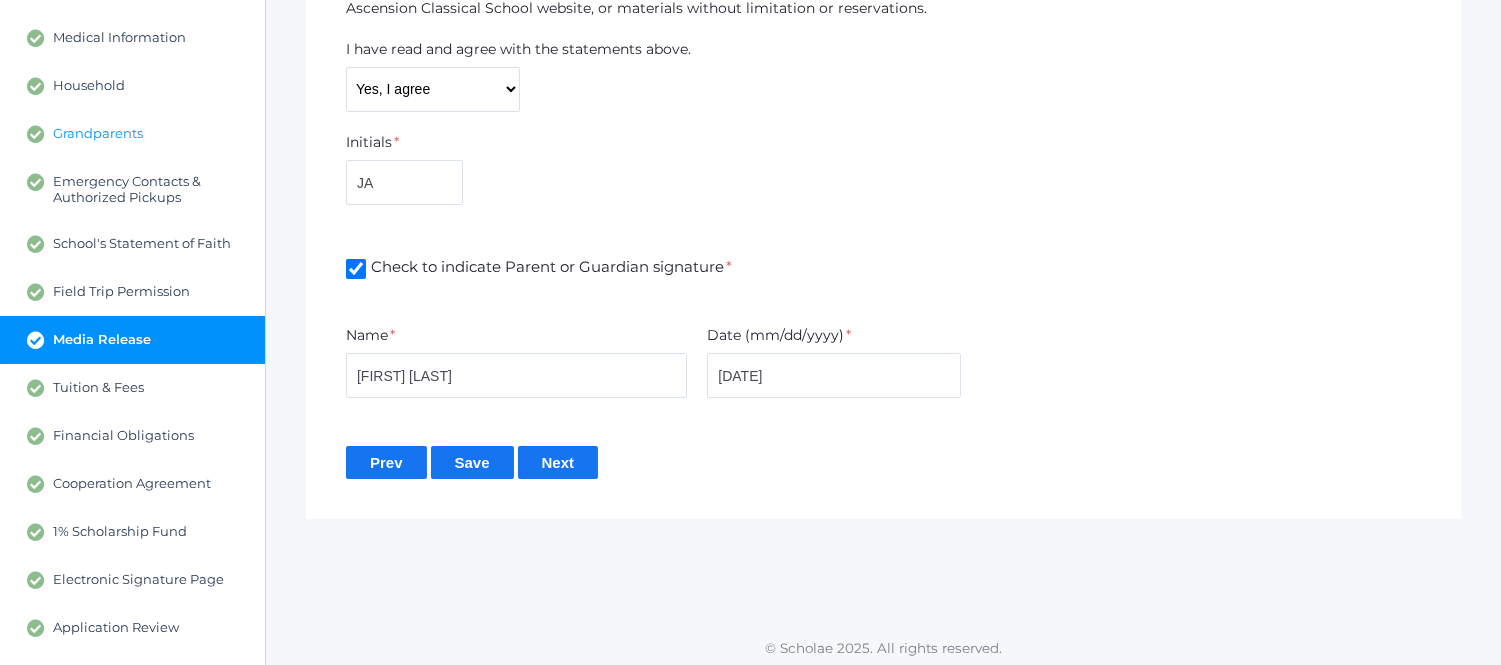 scroll, scrollTop: 0, scrollLeft: 0, axis: both 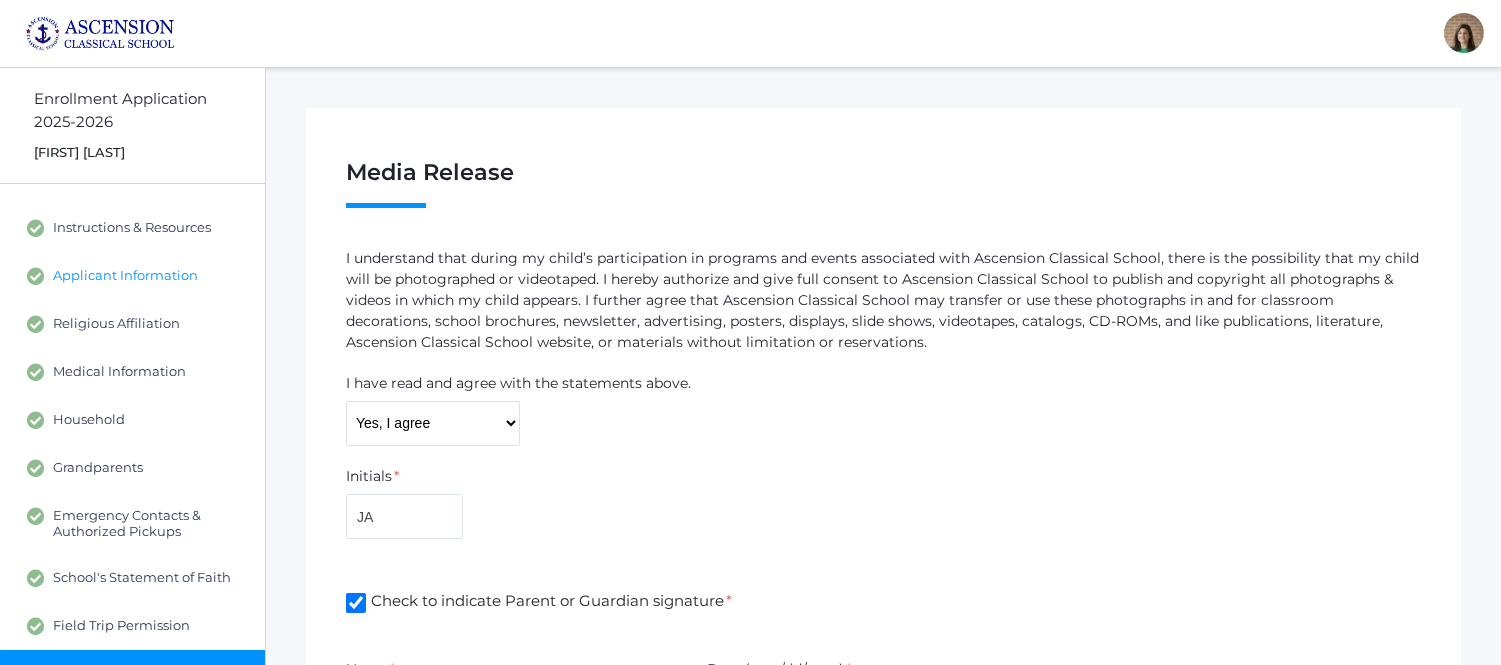 click on "Applicant Information" at bounding box center (125, 276) 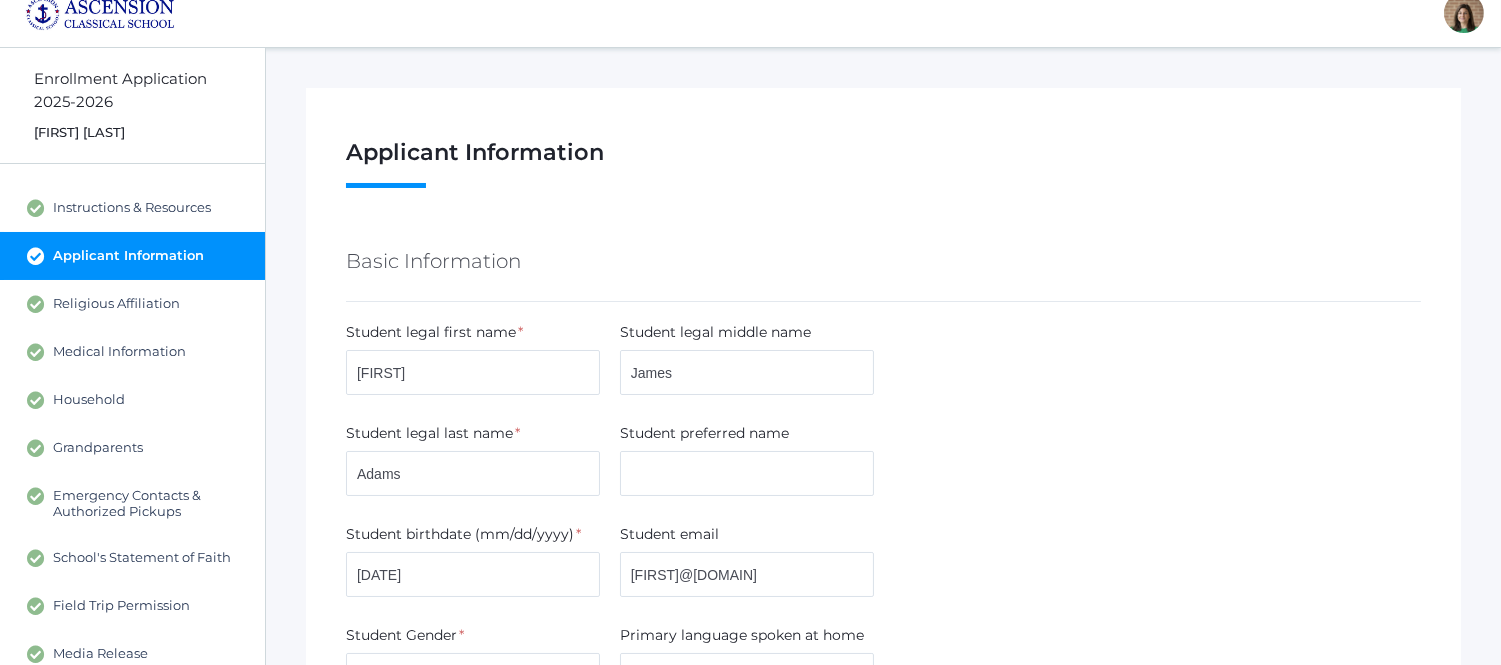 scroll, scrollTop: 21, scrollLeft: 0, axis: vertical 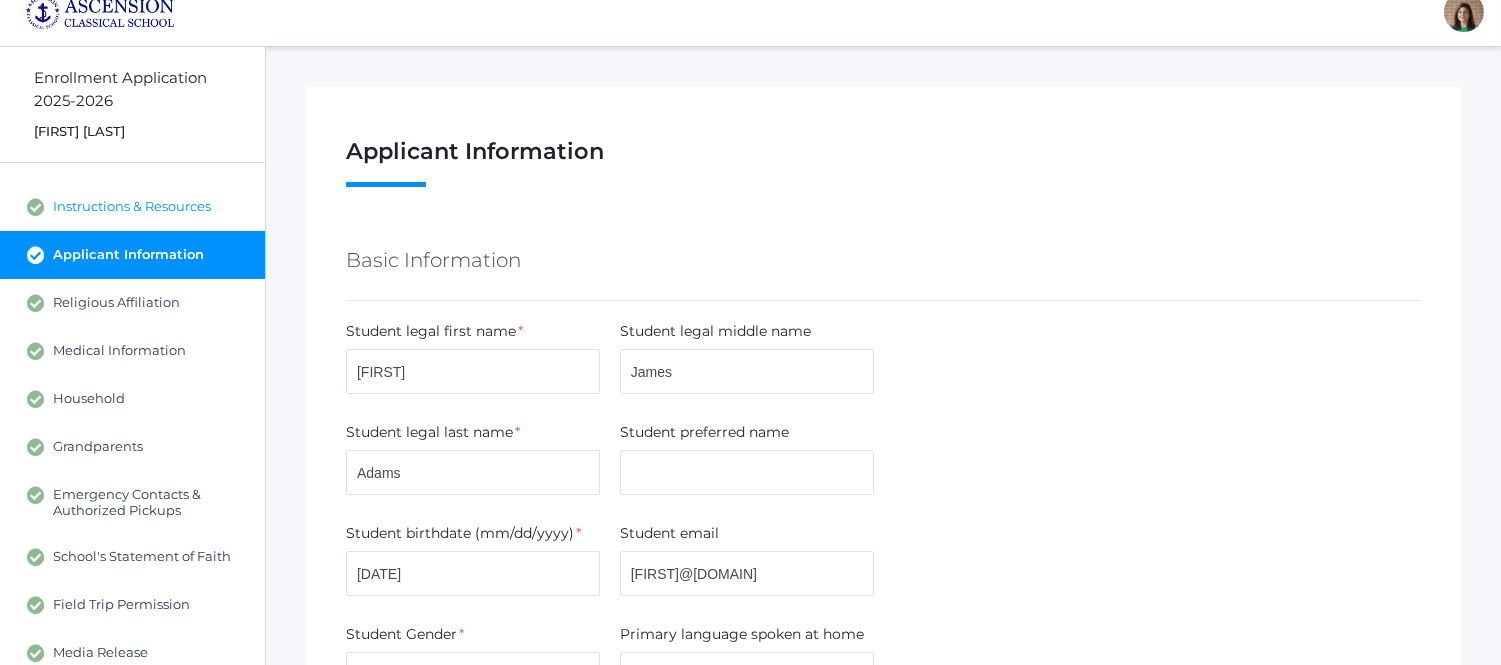 click on "Instructions & Resources" at bounding box center (132, 207) 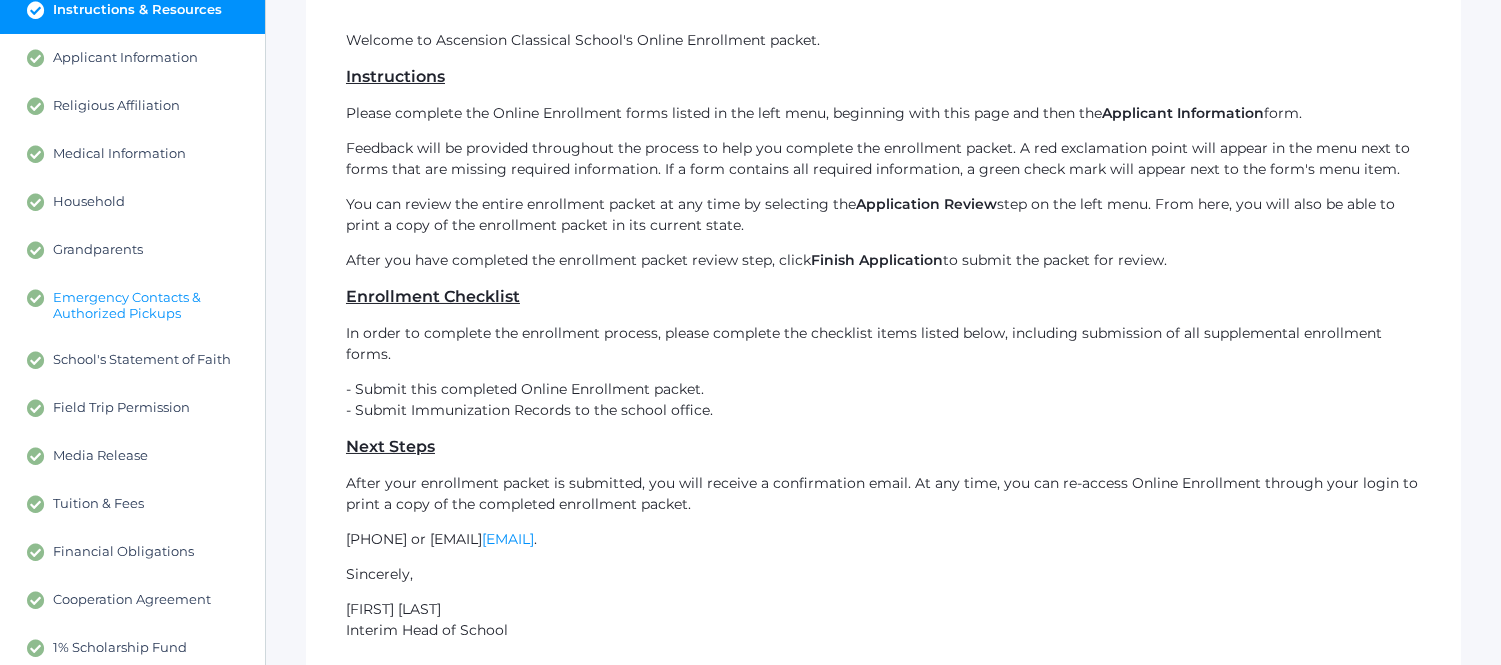 scroll, scrollTop: 217, scrollLeft: 0, axis: vertical 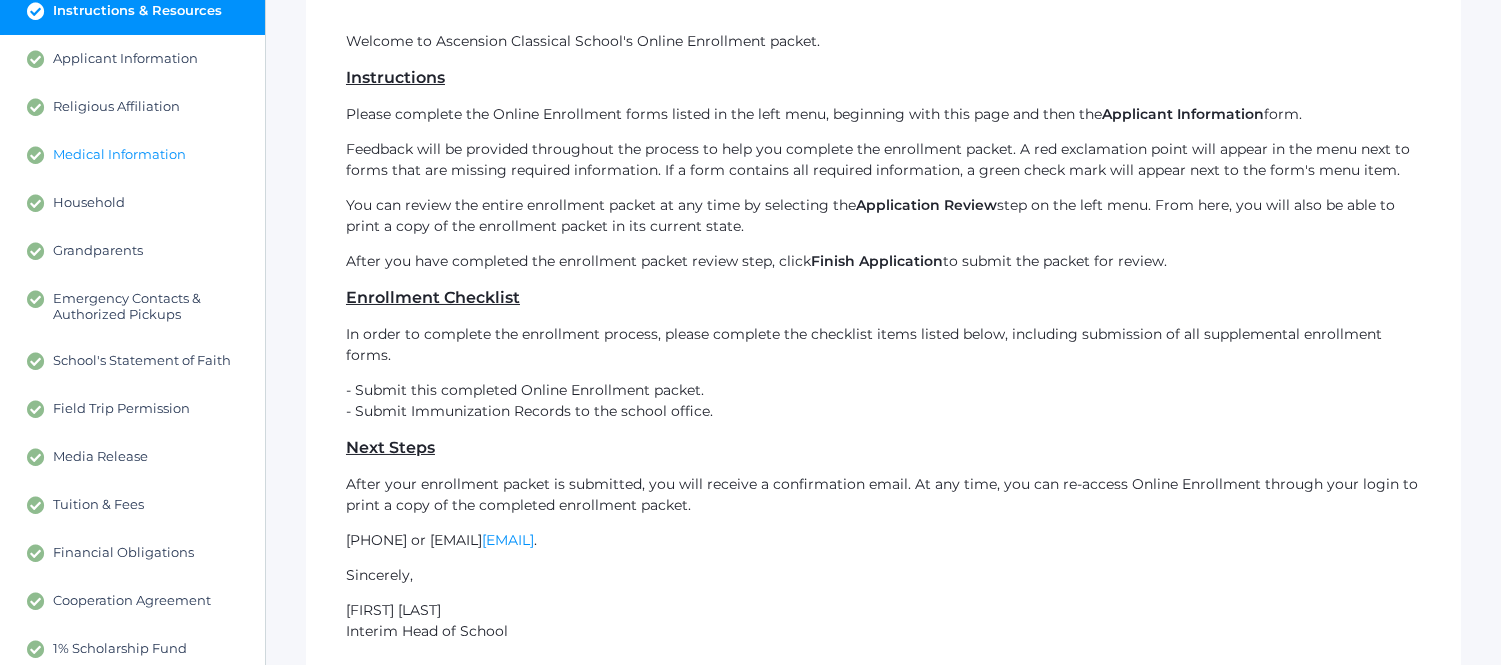 click on "Medical Information" at bounding box center (119, 155) 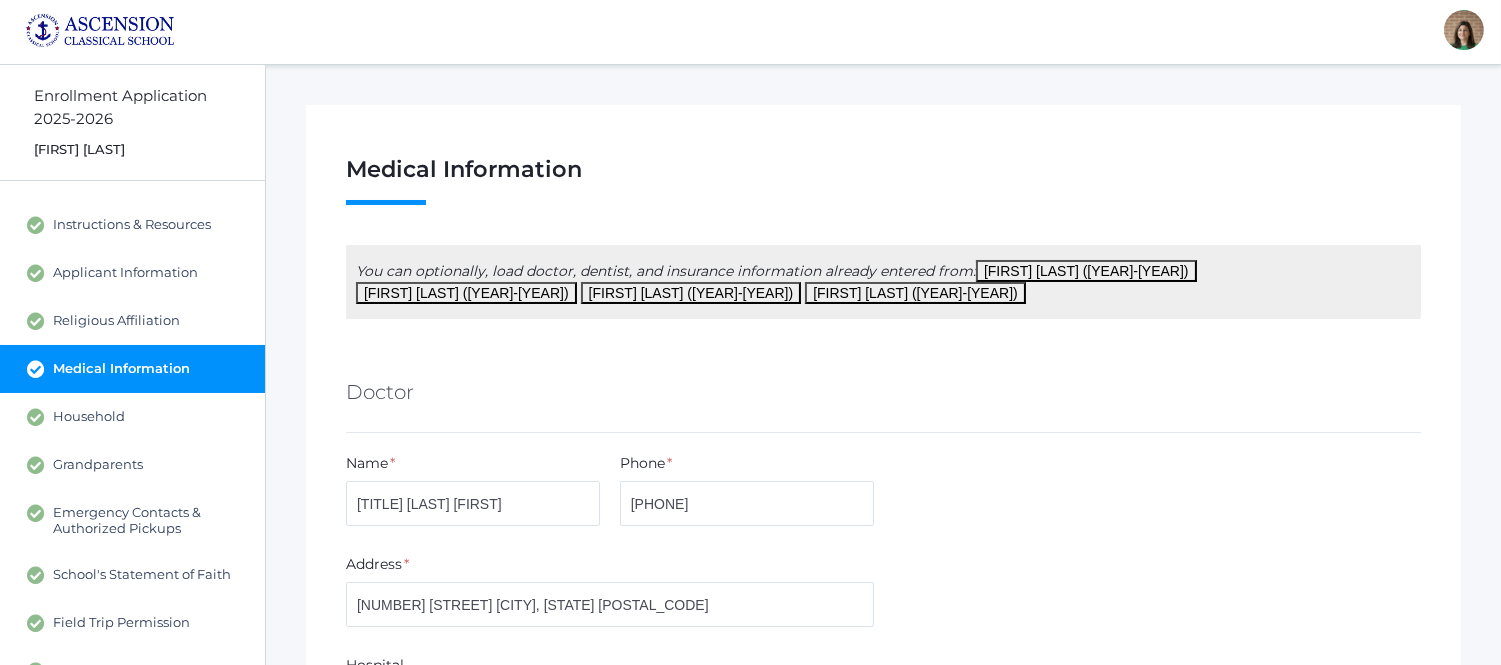 scroll, scrollTop: 0, scrollLeft: 0, axis: both 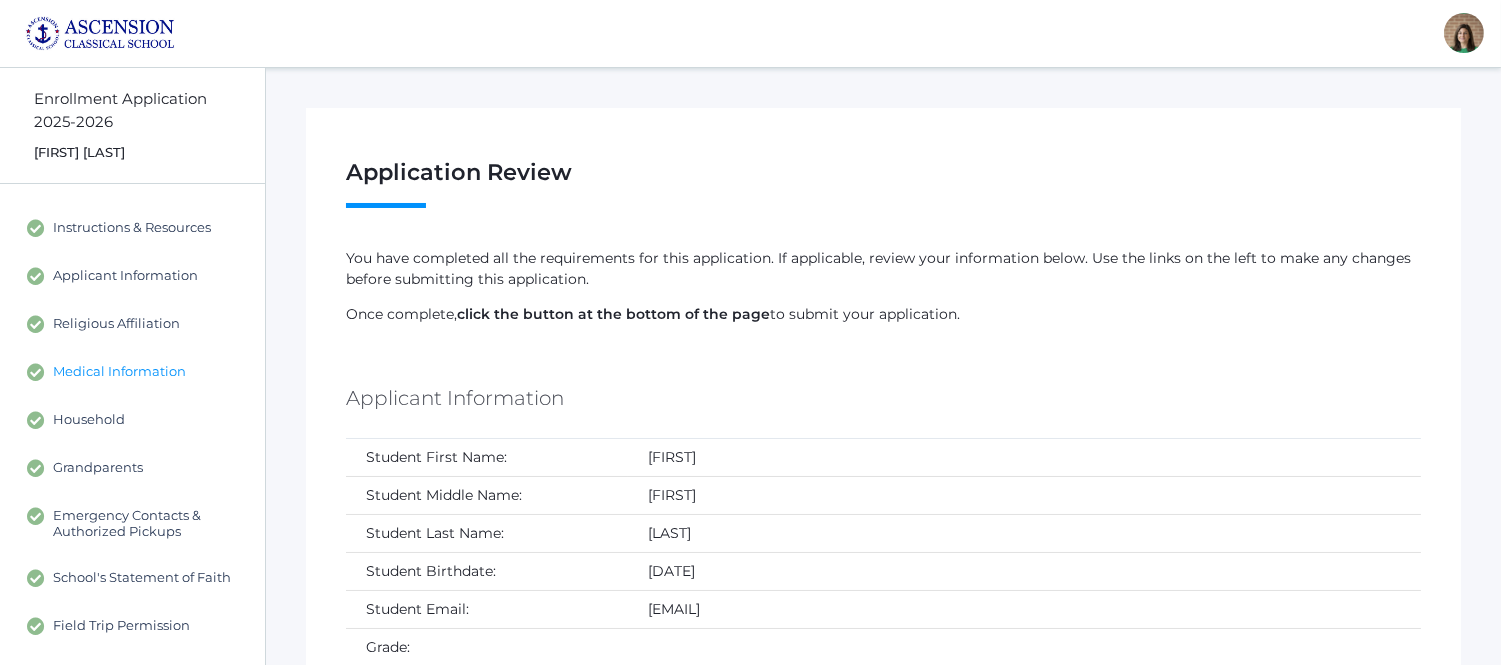 click on "Medical Information" at bounding box center [119, 372] 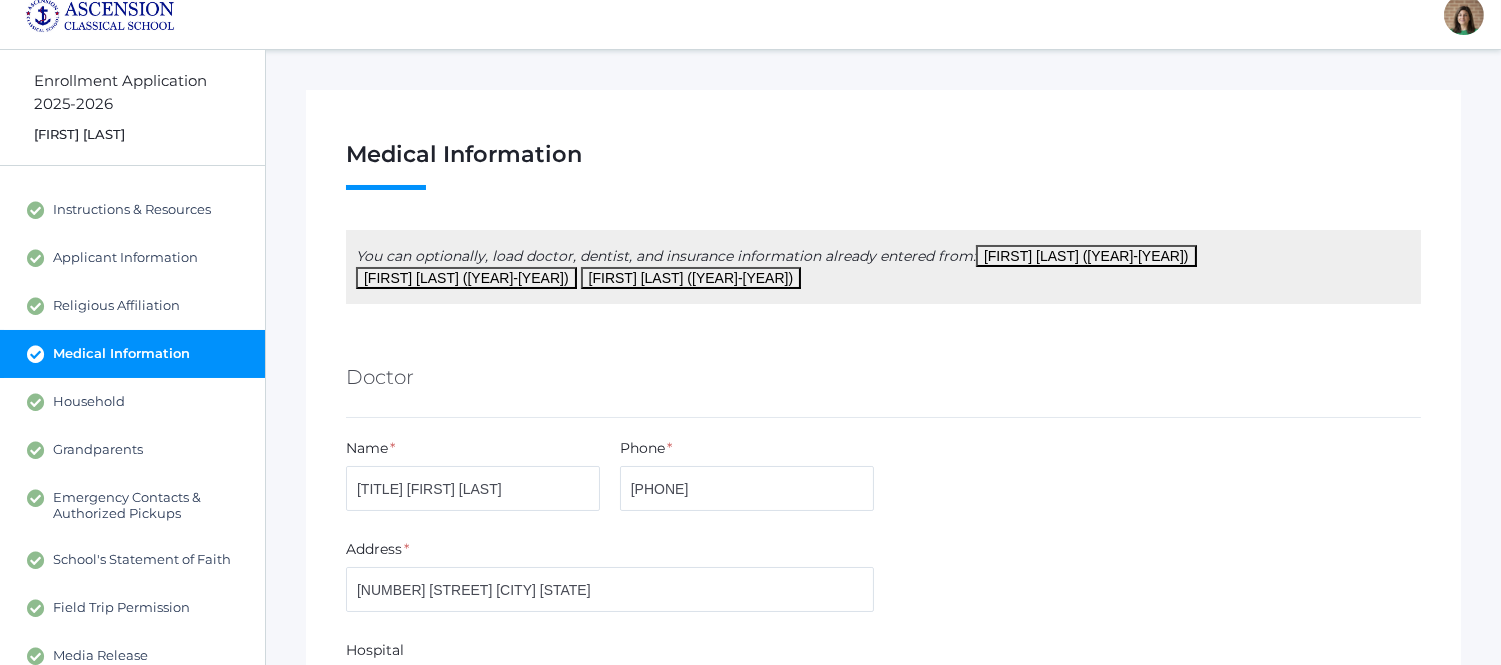 scroll, scrollTop: 0, scrollLeft: 0, axis: both 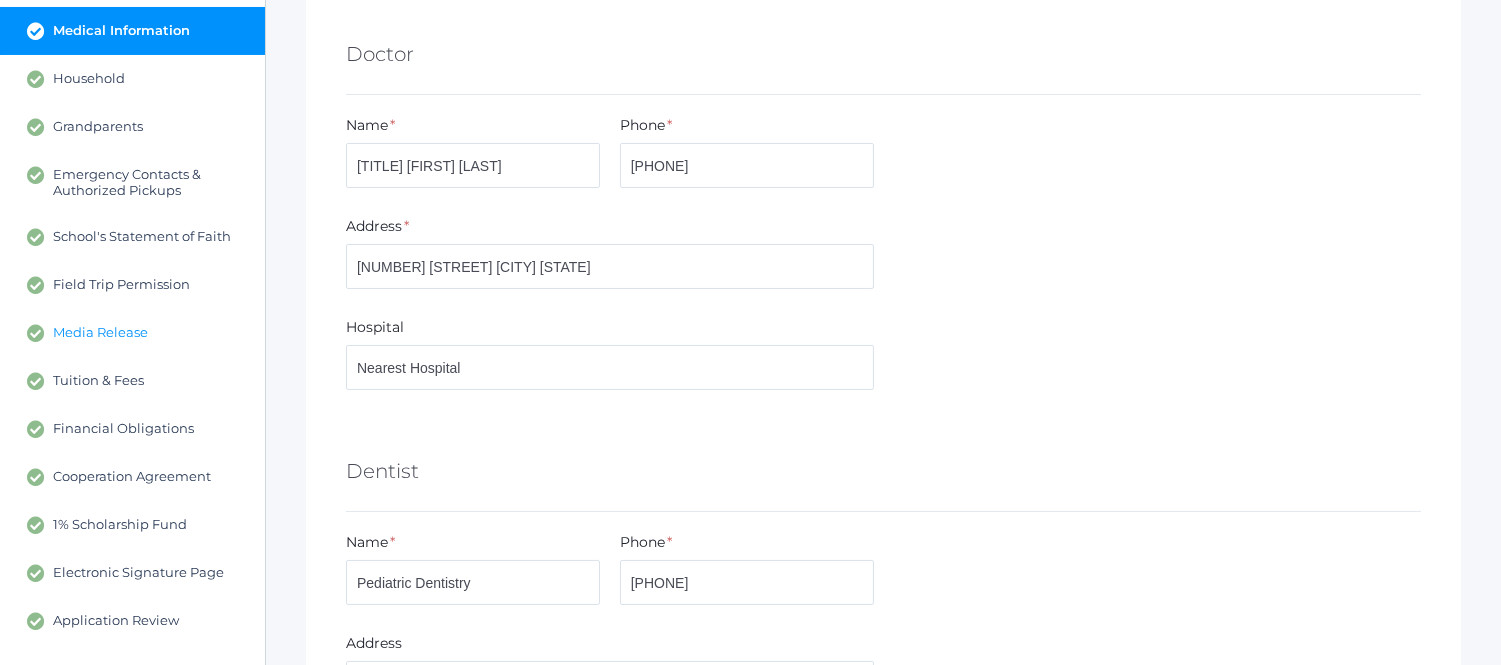 click on "Media Release" at bounding box center [100, 333] 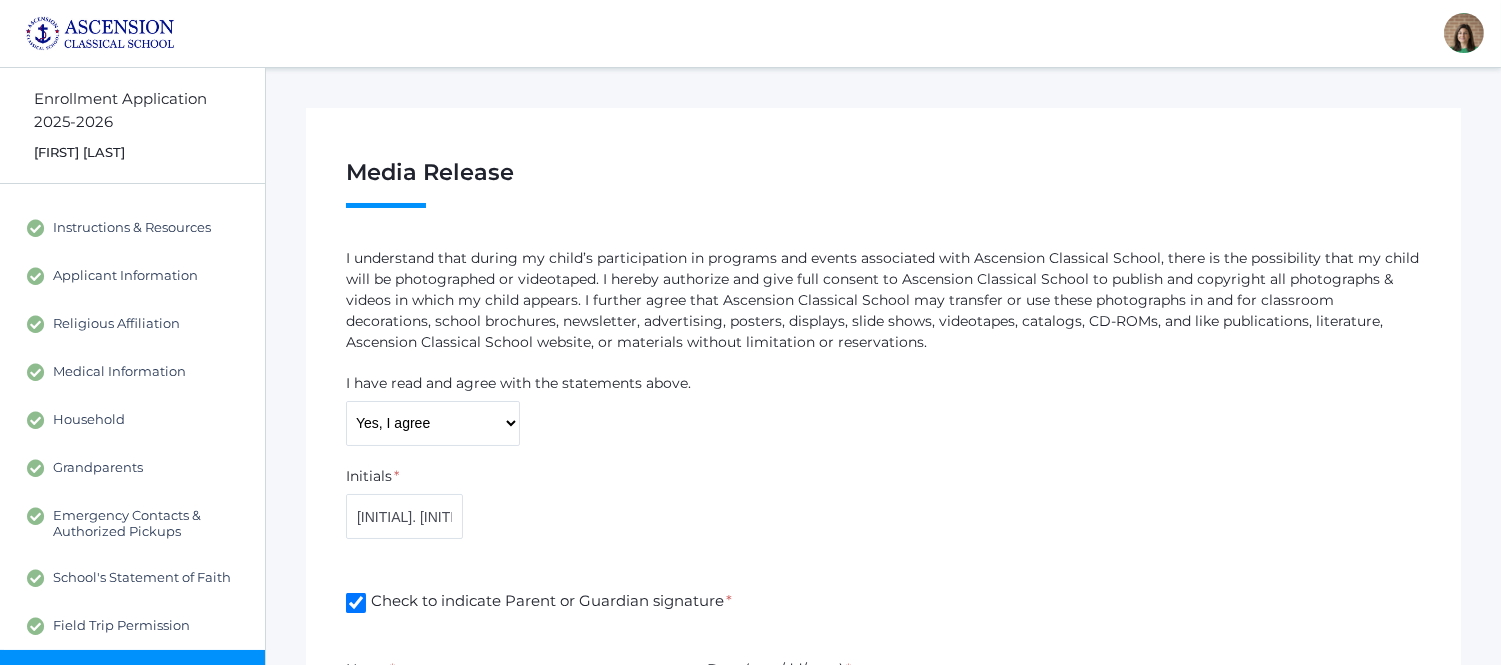 scroll, scrollTop: 34, scrollLeft: 0, axis: vertical 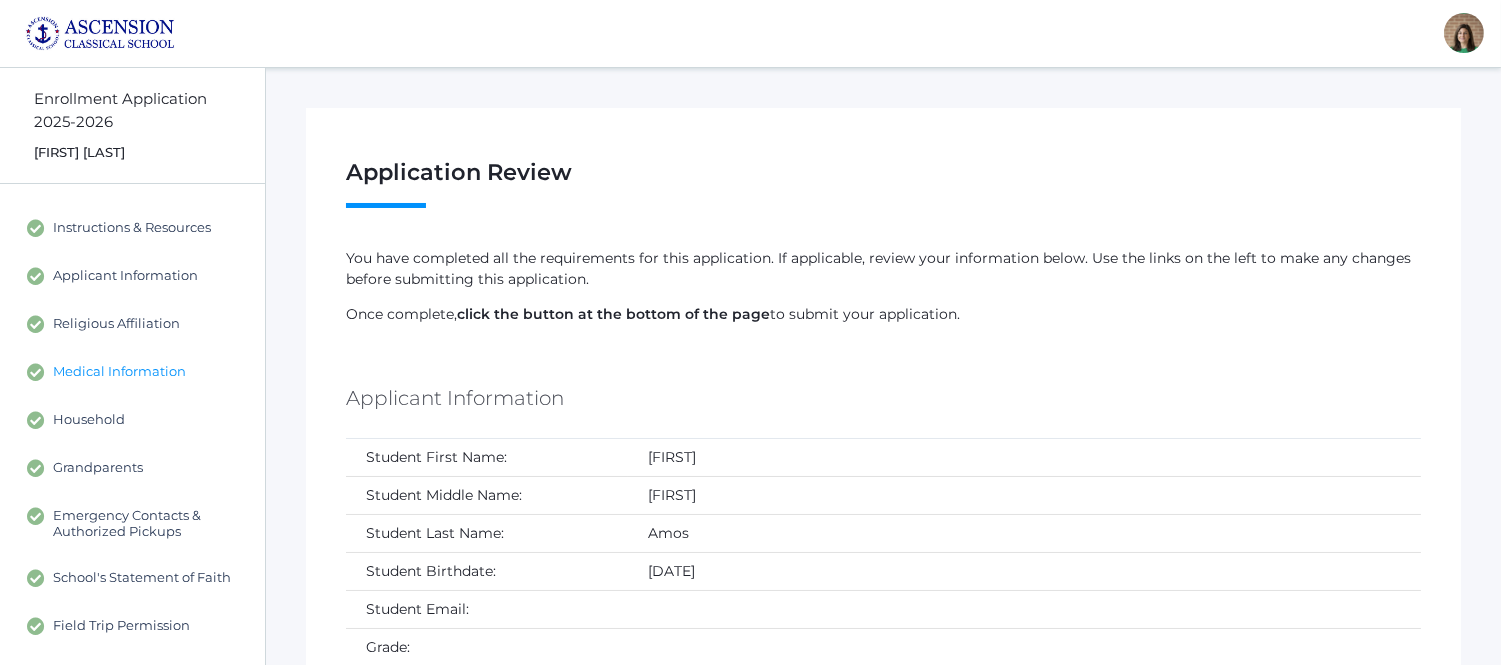 click on "Medical Information" at bounding box center (119, 372) 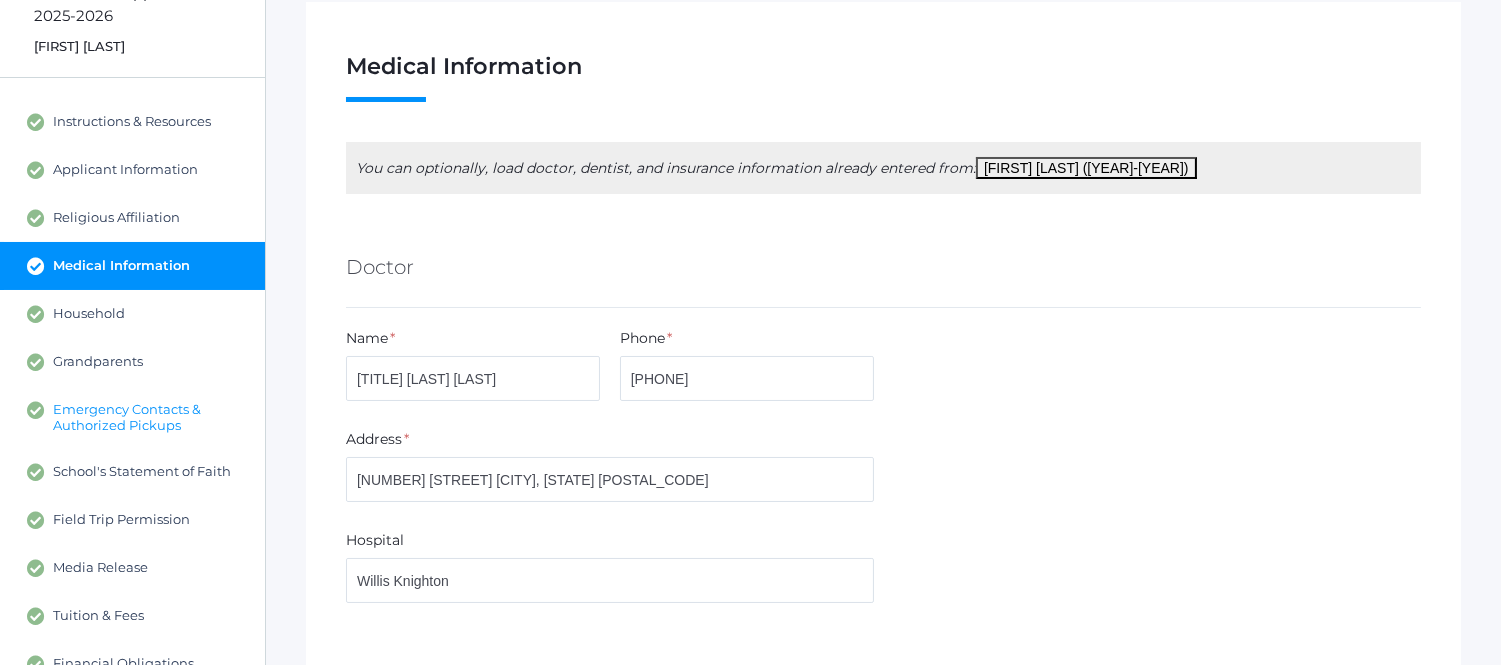 scroll, scrollTop: 105, scrollLeft: 0, axis: vertical 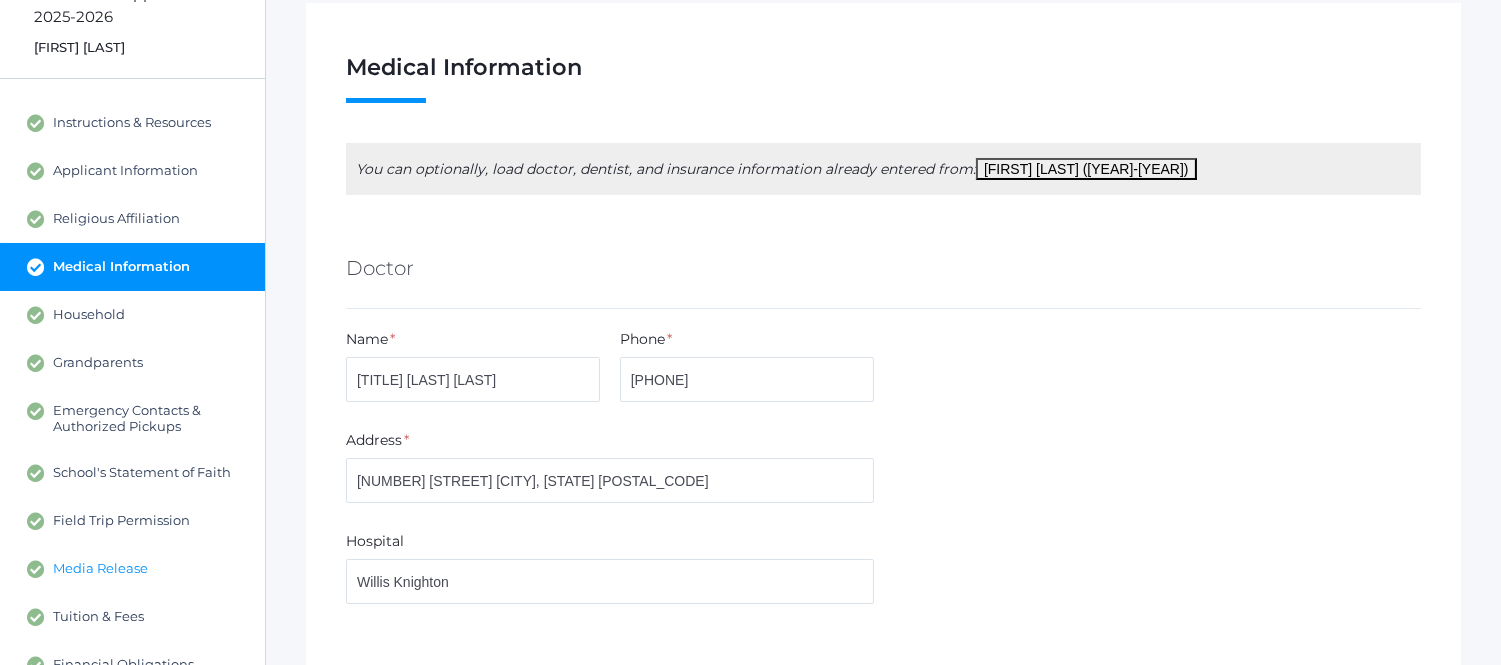 click on "Media Release" at bounding box center [100, 569] 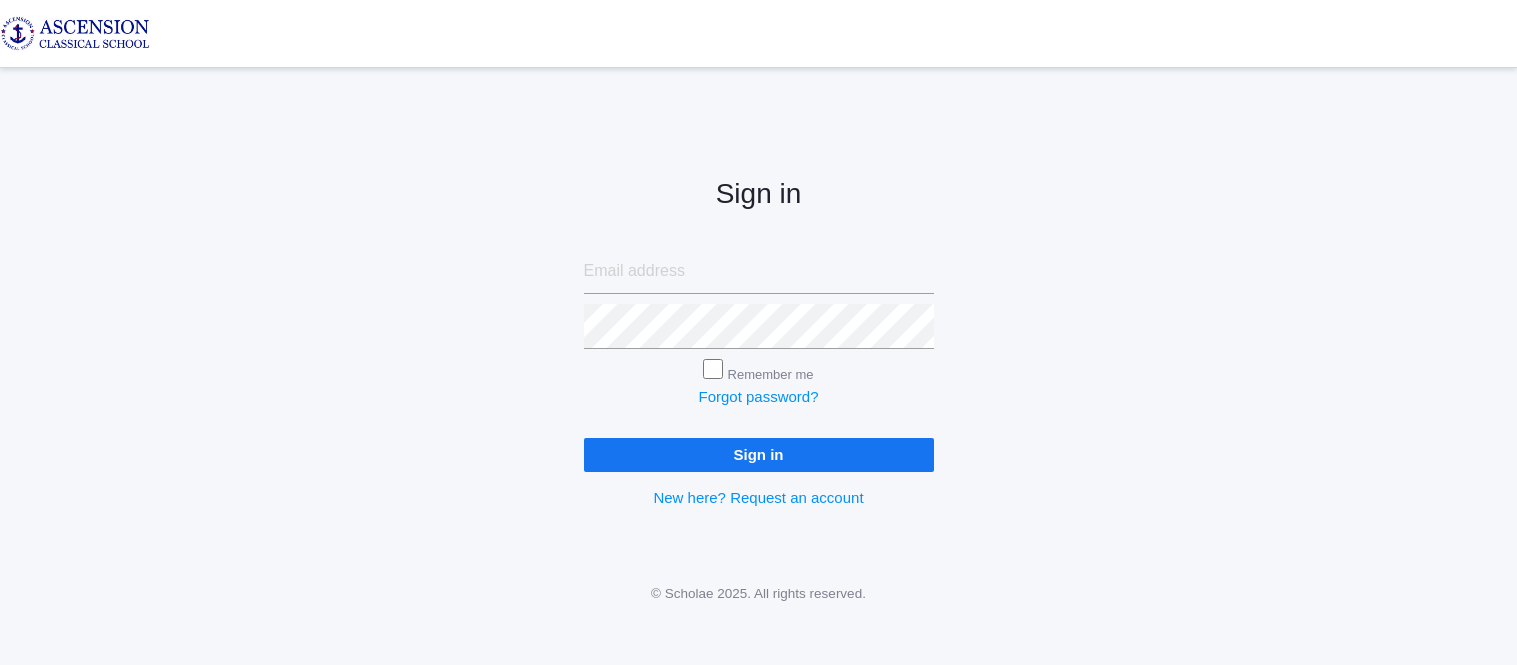 scroll, scrollTop: 0, scrollLeft: 0, axis: both 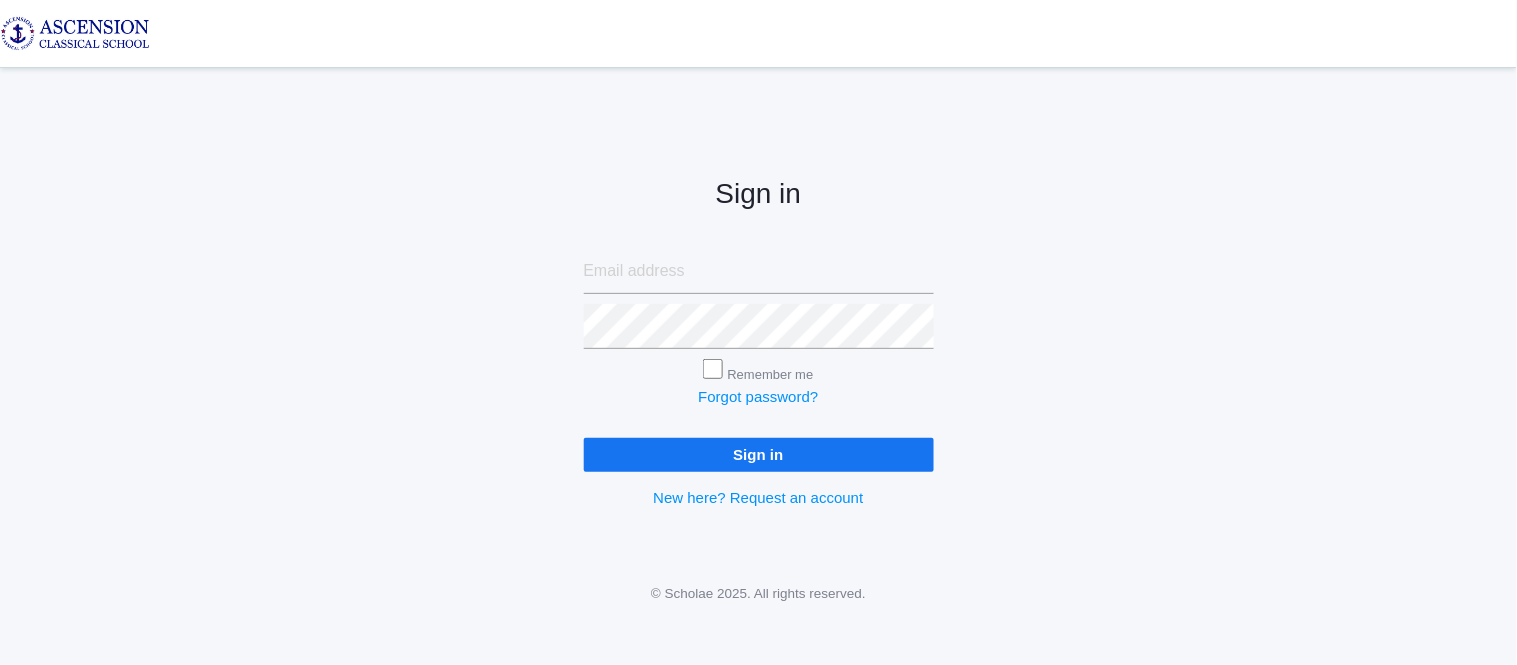 type on "[EMAIL]" 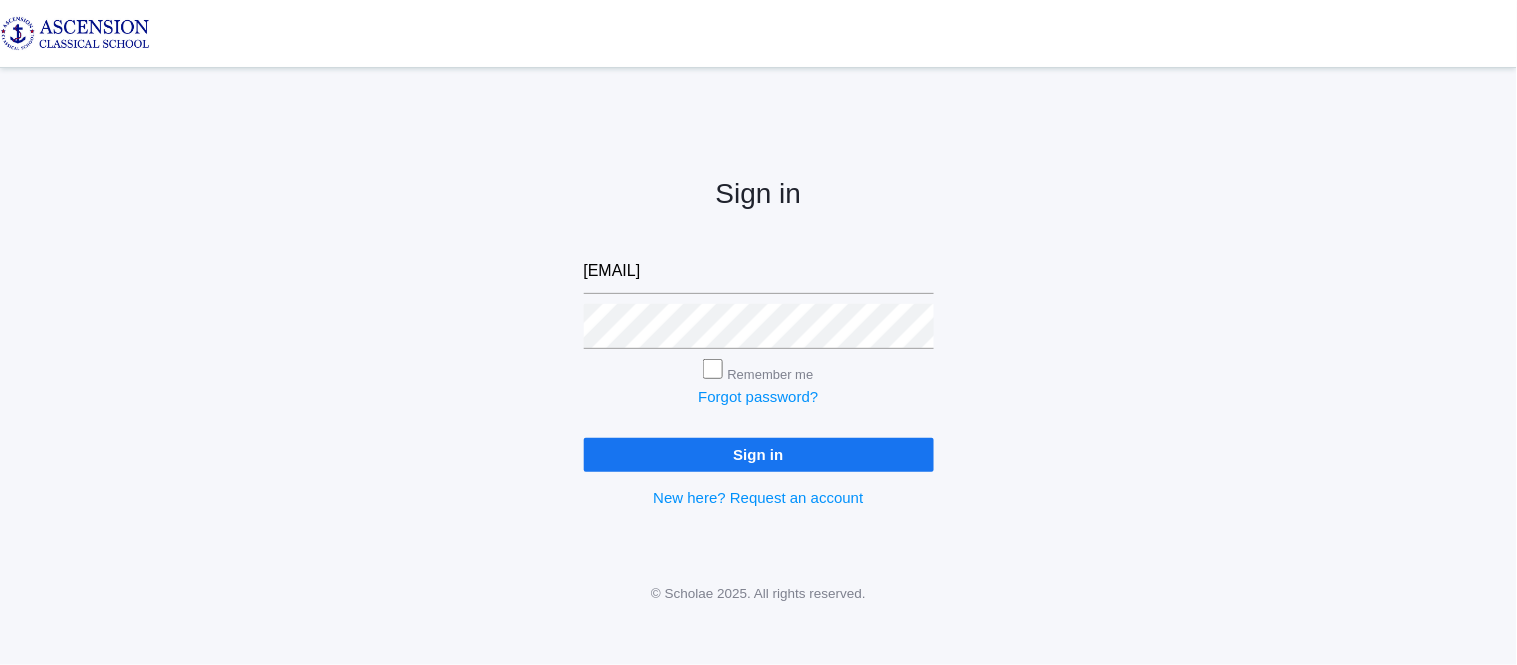 click on "Sign in" at bounding box center (759, 454) 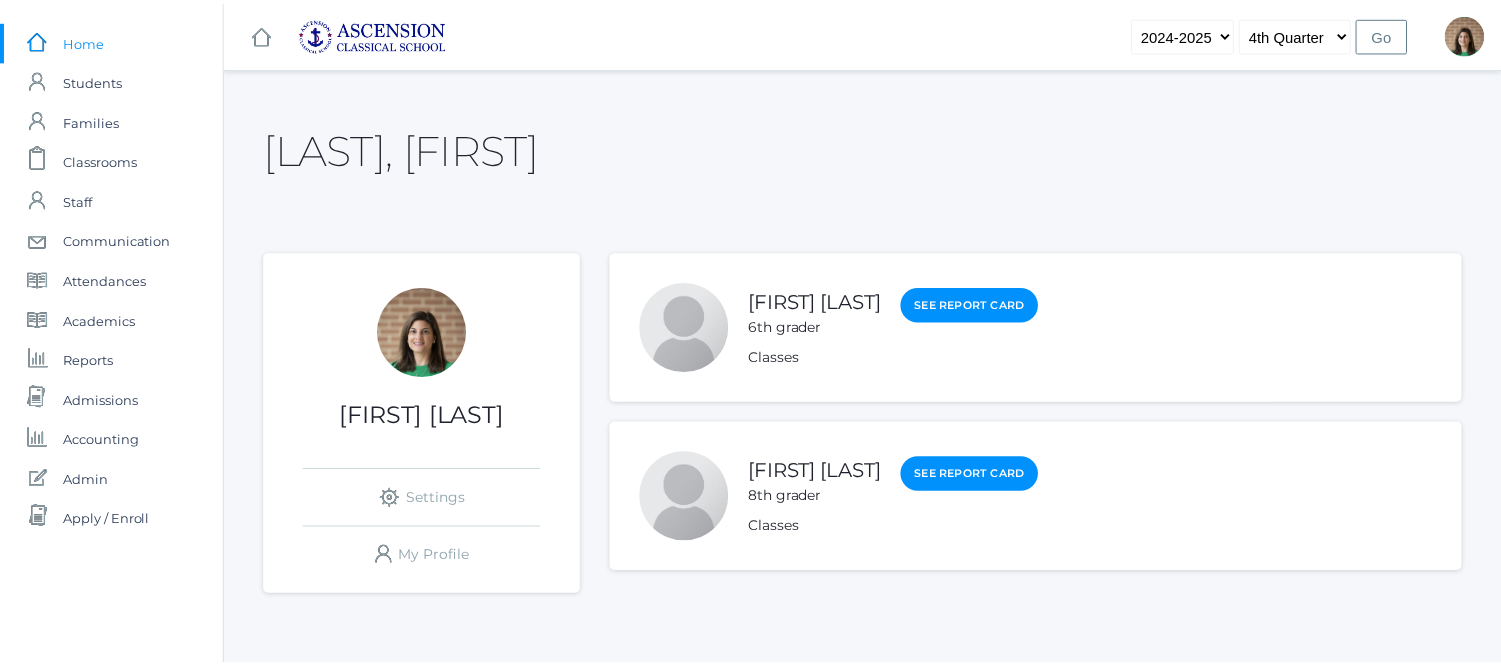 scroll, scrollTop: 0, scrollLeft: 0, axis: both 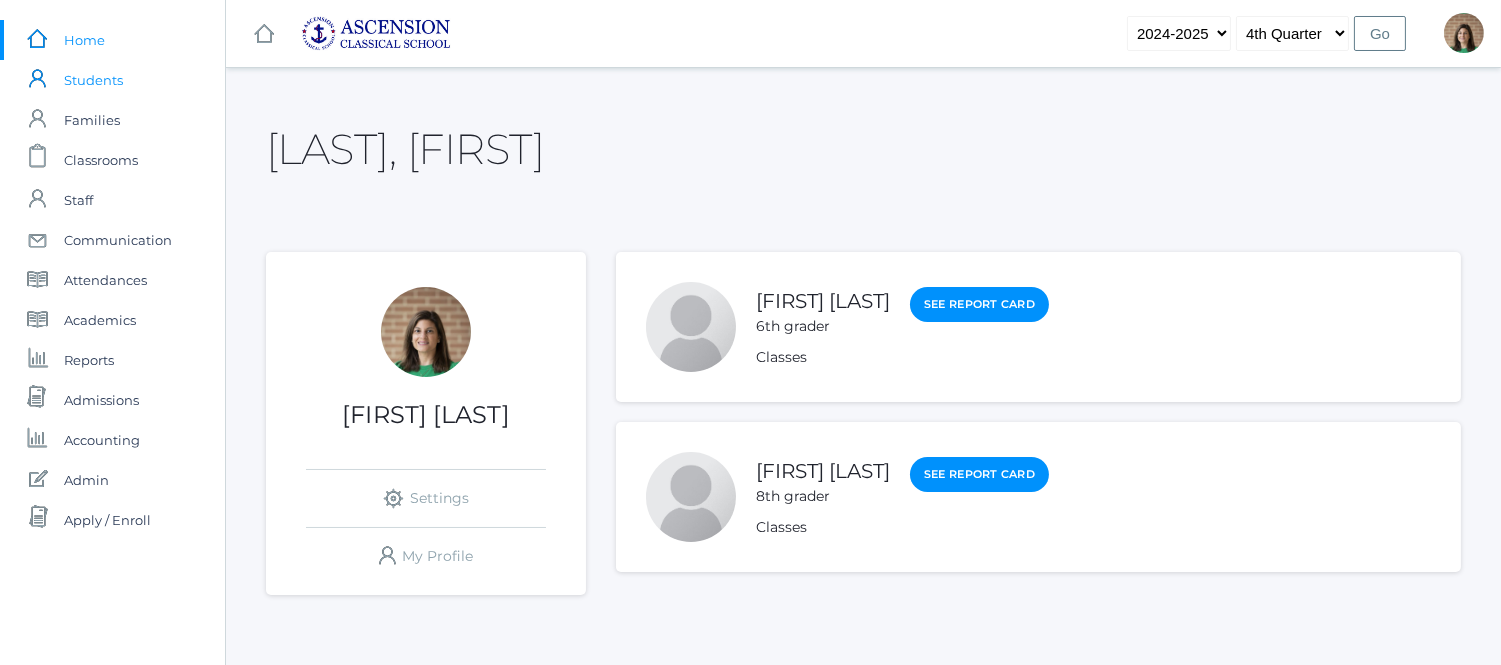 click on "Students" at bounding box center (93, 80) 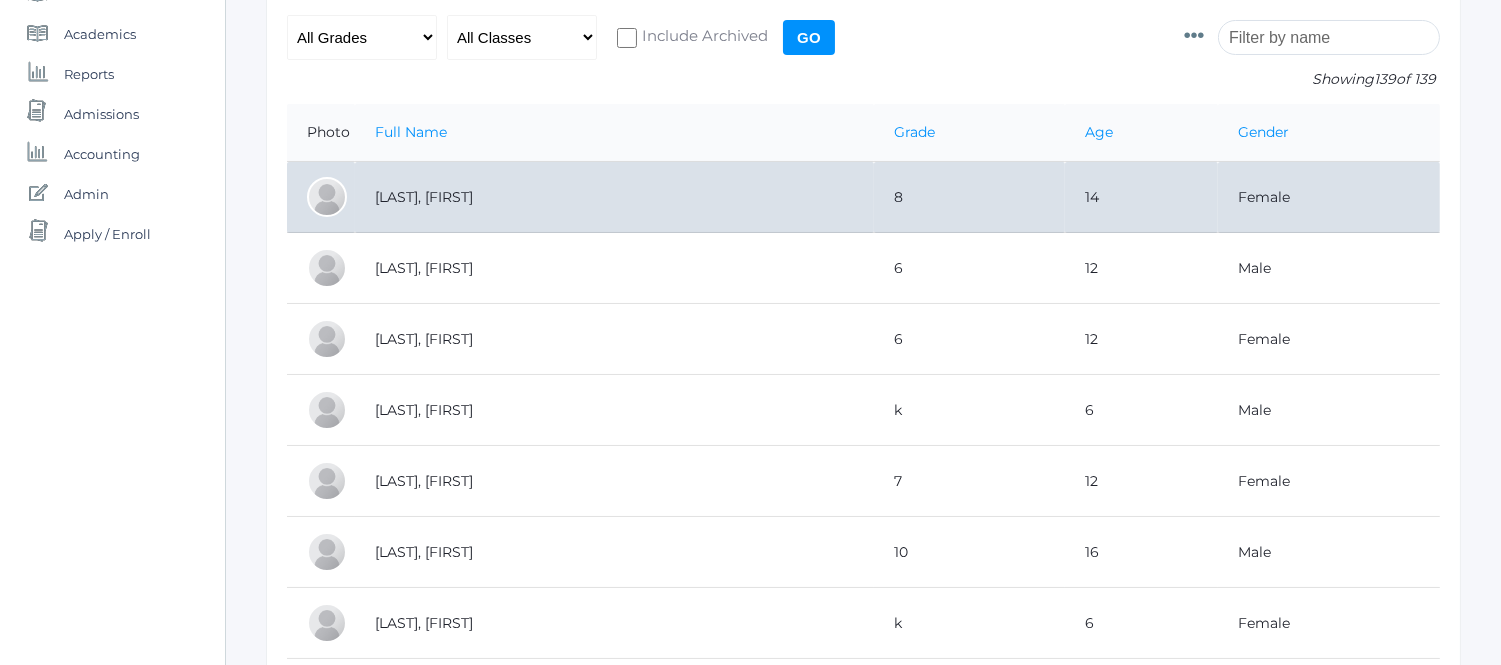 scroll, scrollTop: 300, scrollLeft: 0, axis: vertical 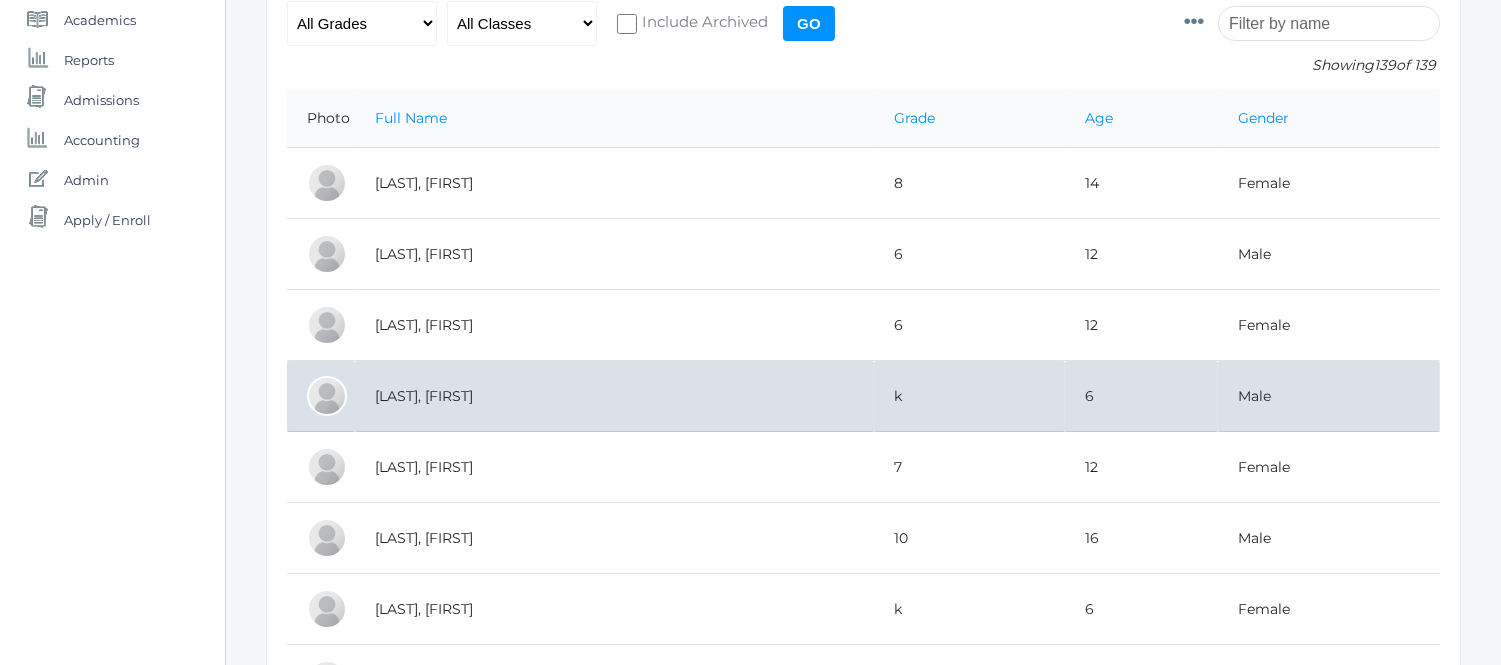 click on "[LAST], [FIRST]" at bounding box center [614, 396] 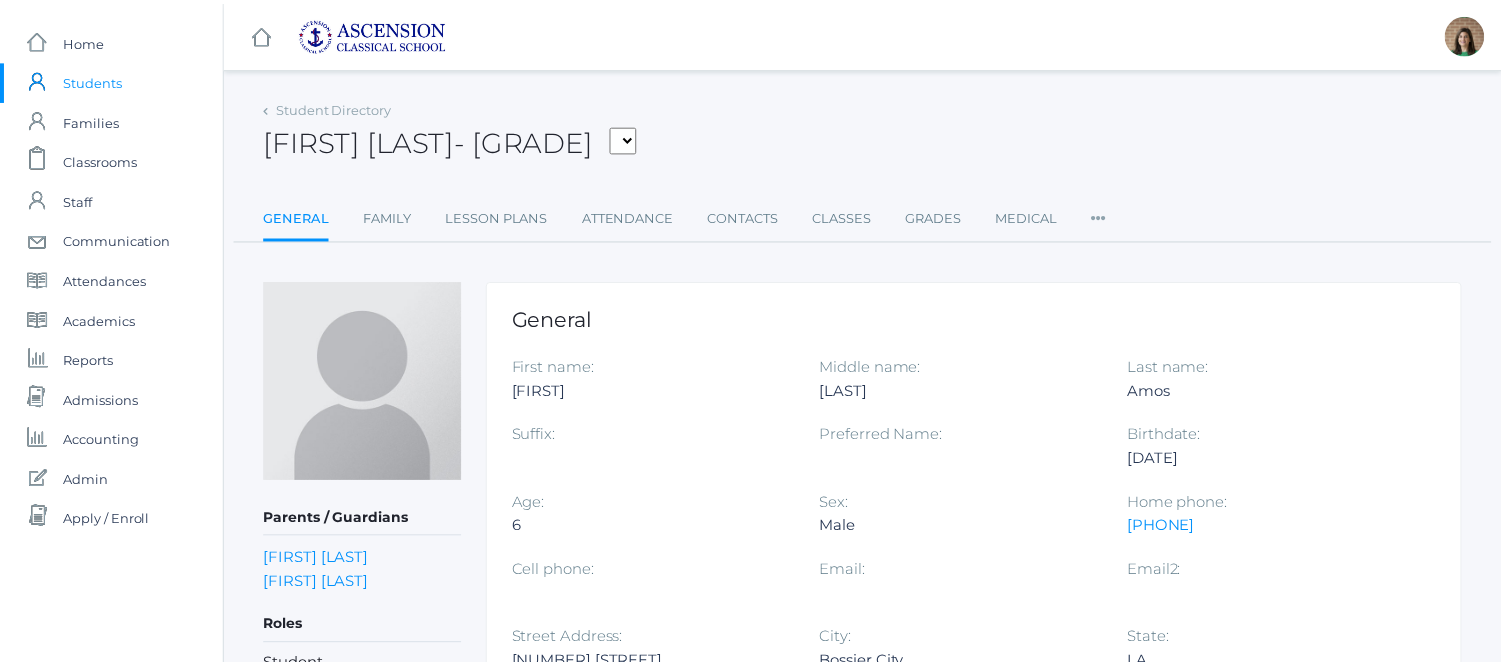 scroll, scrollTop: 0, scrollLeft: 0, axis: both 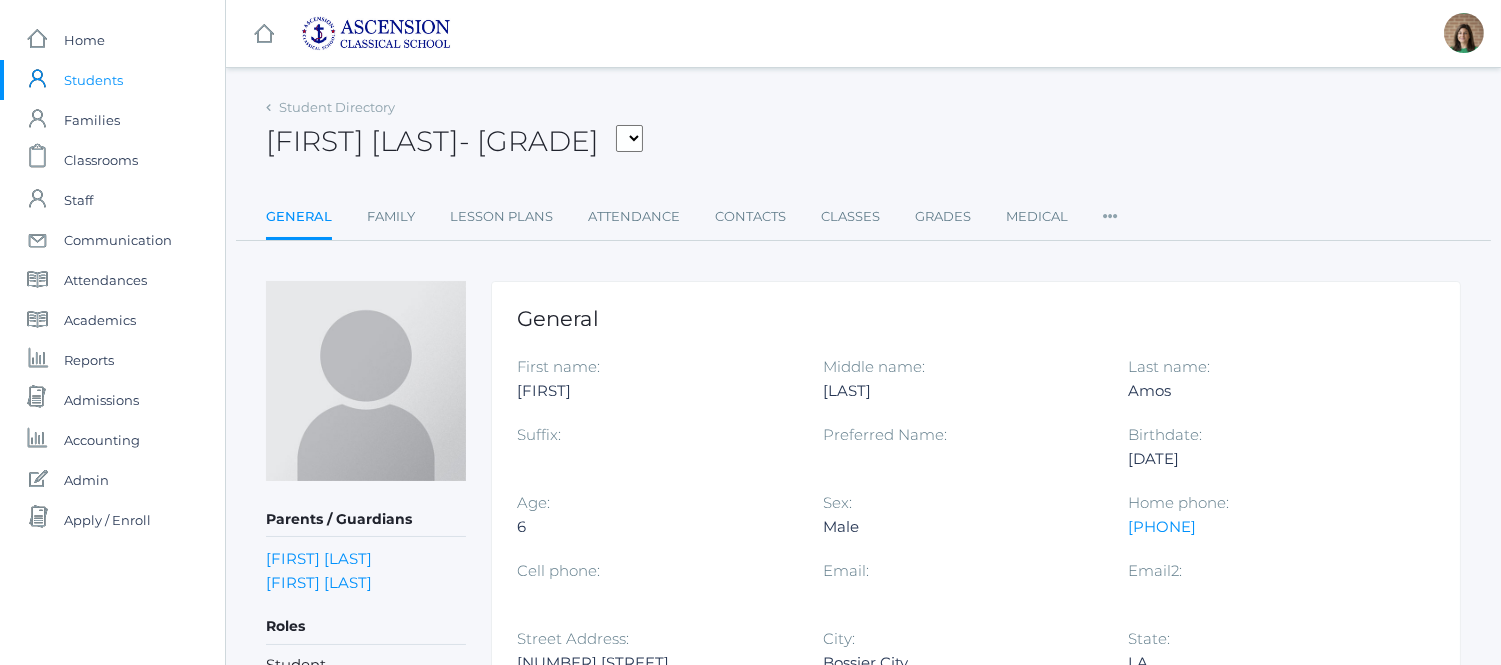 click on "Students" at bounding box center [93, 80] 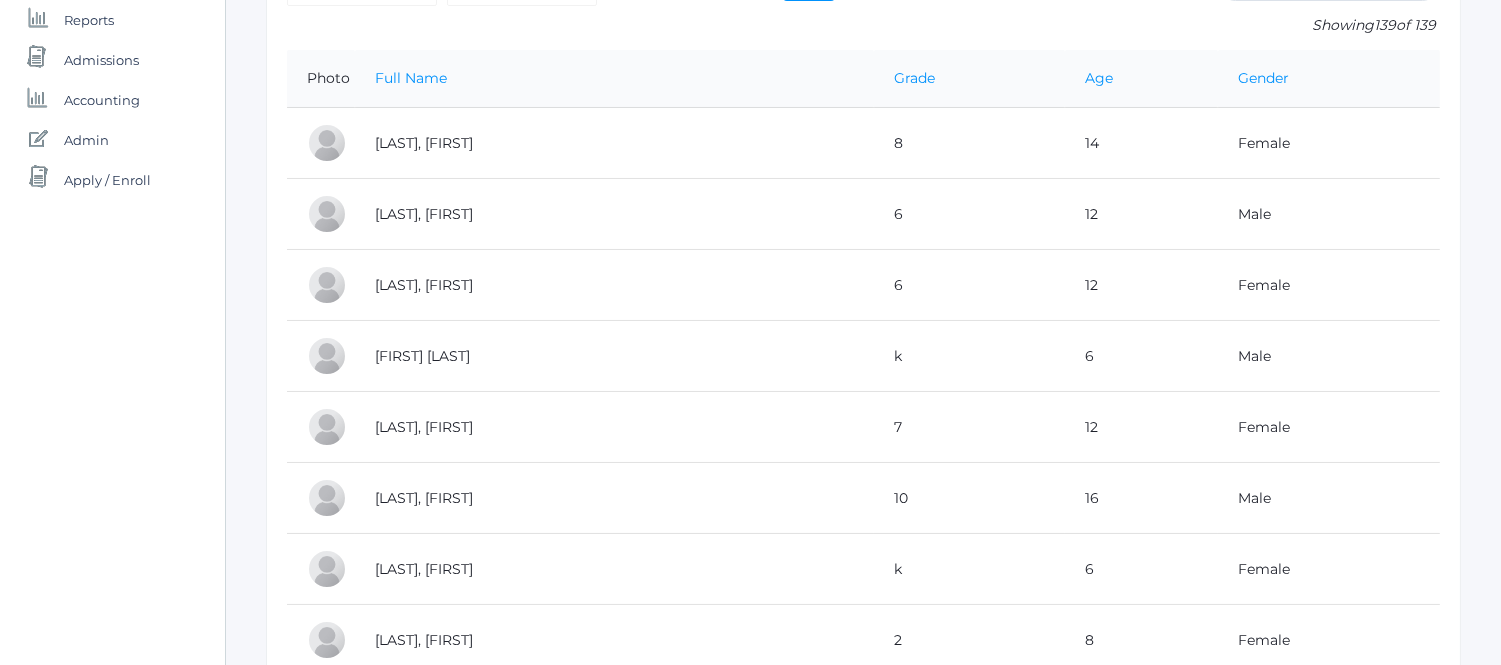 scroll, scrollTop: 340, scrollLeft: 0, axis: vertical 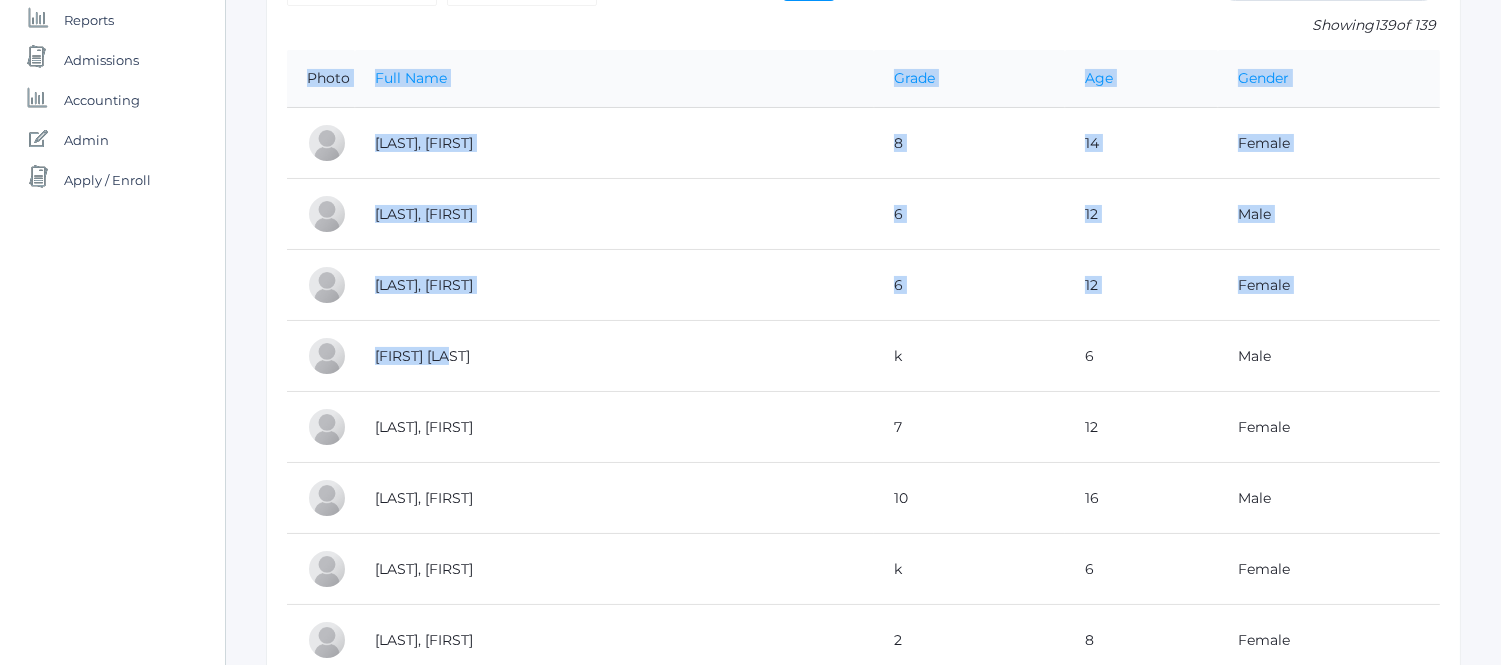 drag, startPoint x: 531, startPoint y: 350, endPoint x: 227, endPoint y: 131, distance: 374.6692 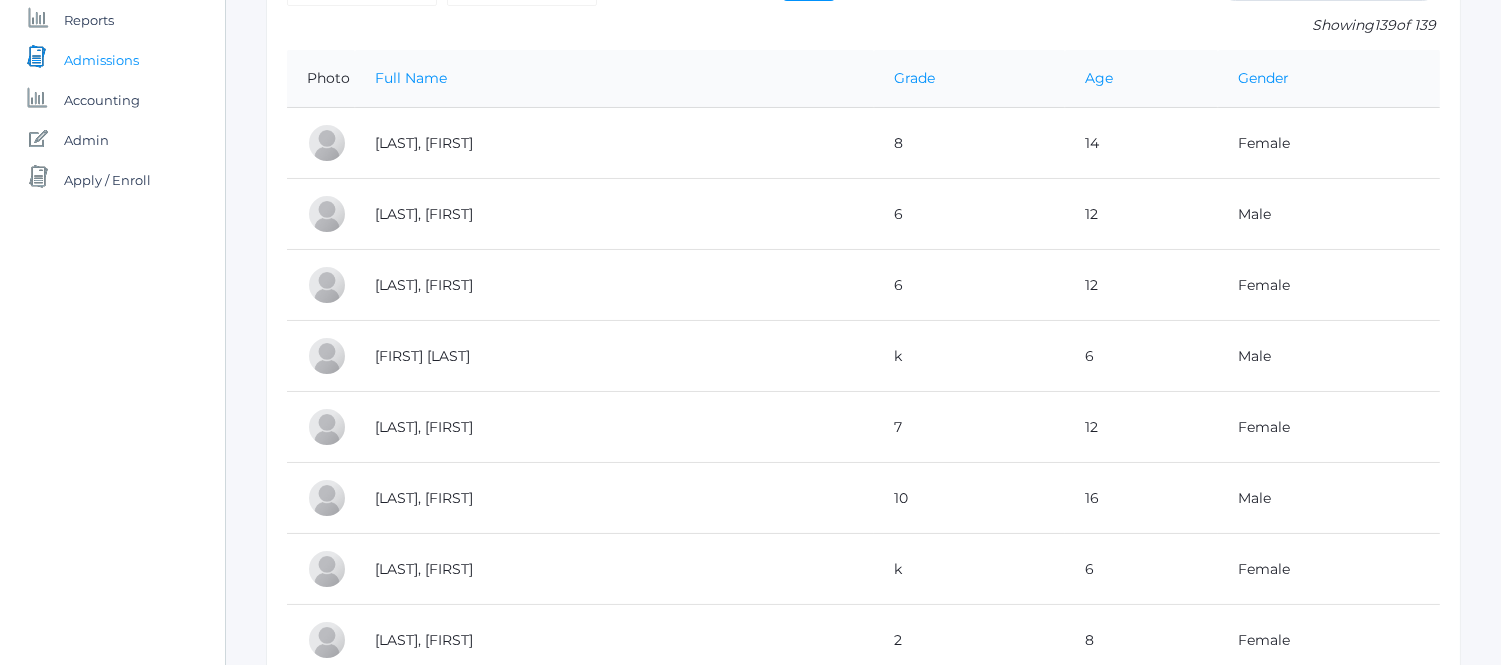 click on "Admissions" at bounding box center [101, 60] 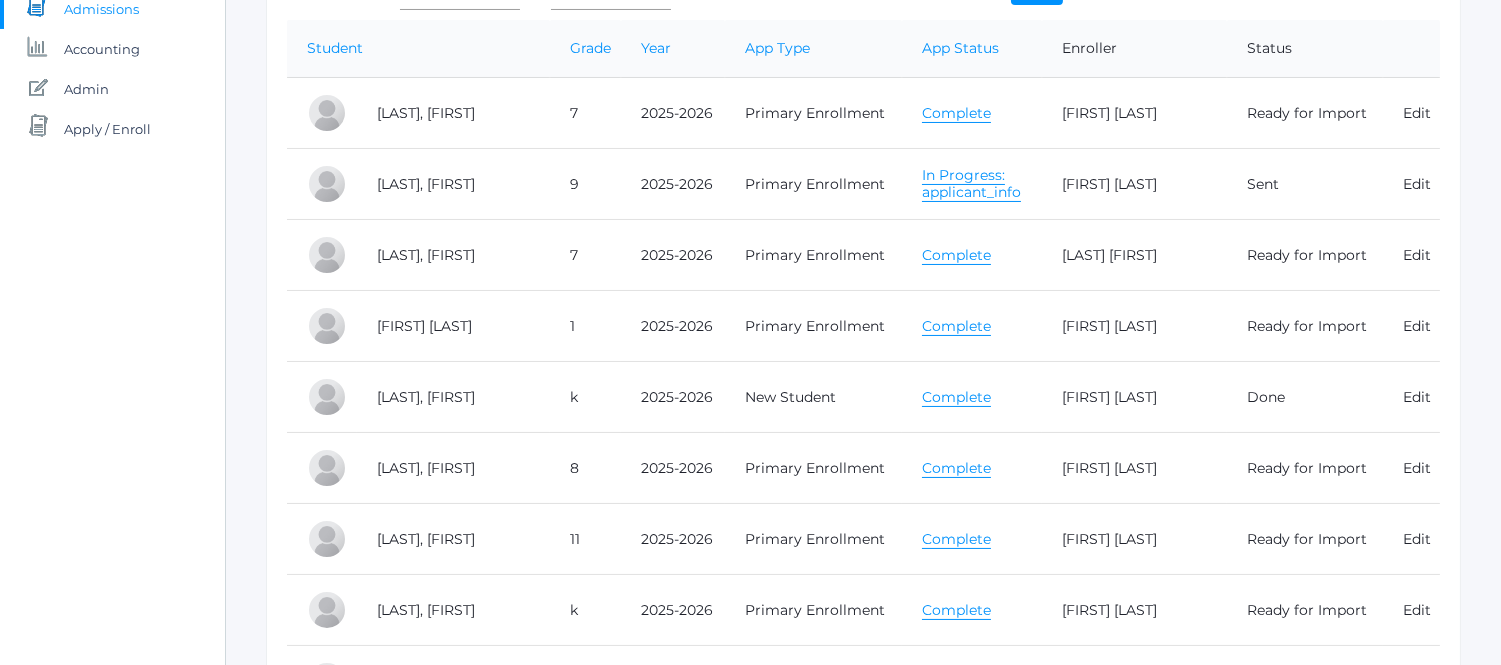 scroll, scrollTop: 386, scrollLeft: 0, axis: vertical 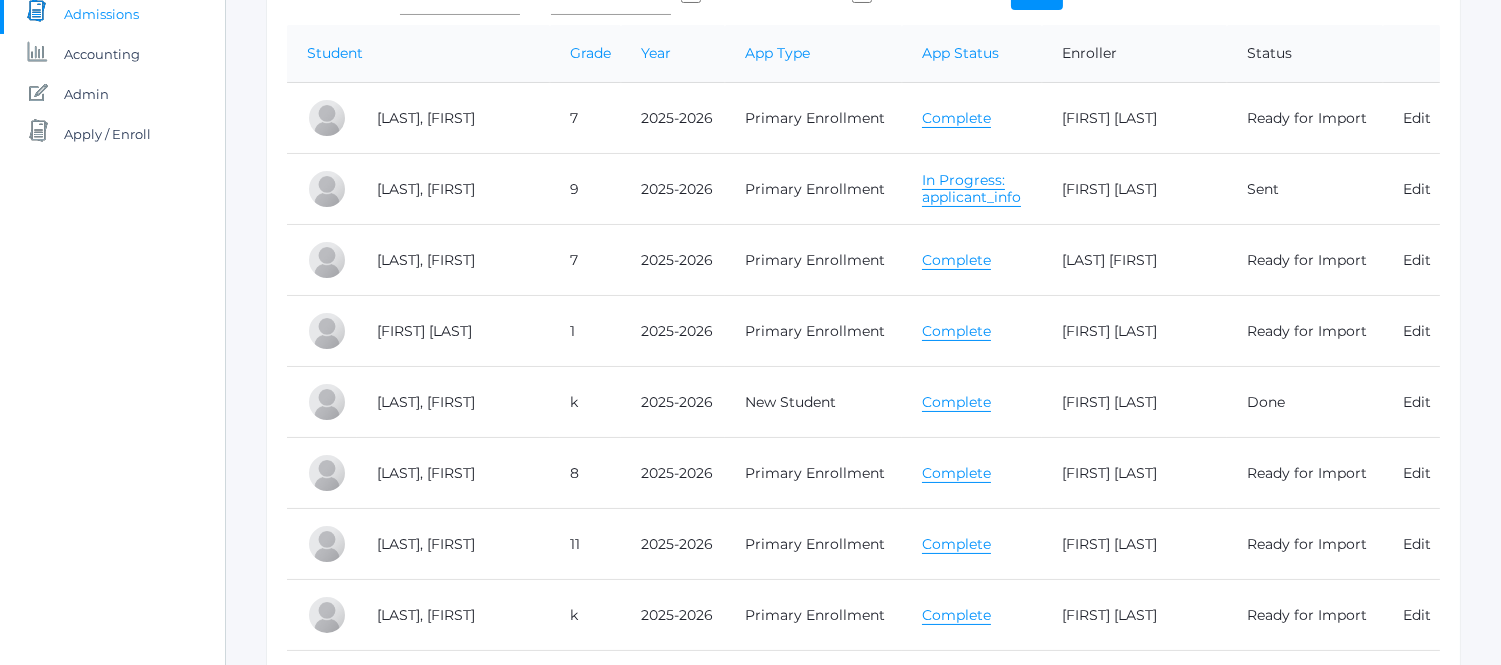 click on "Complete" at bounding box center [956, 331] 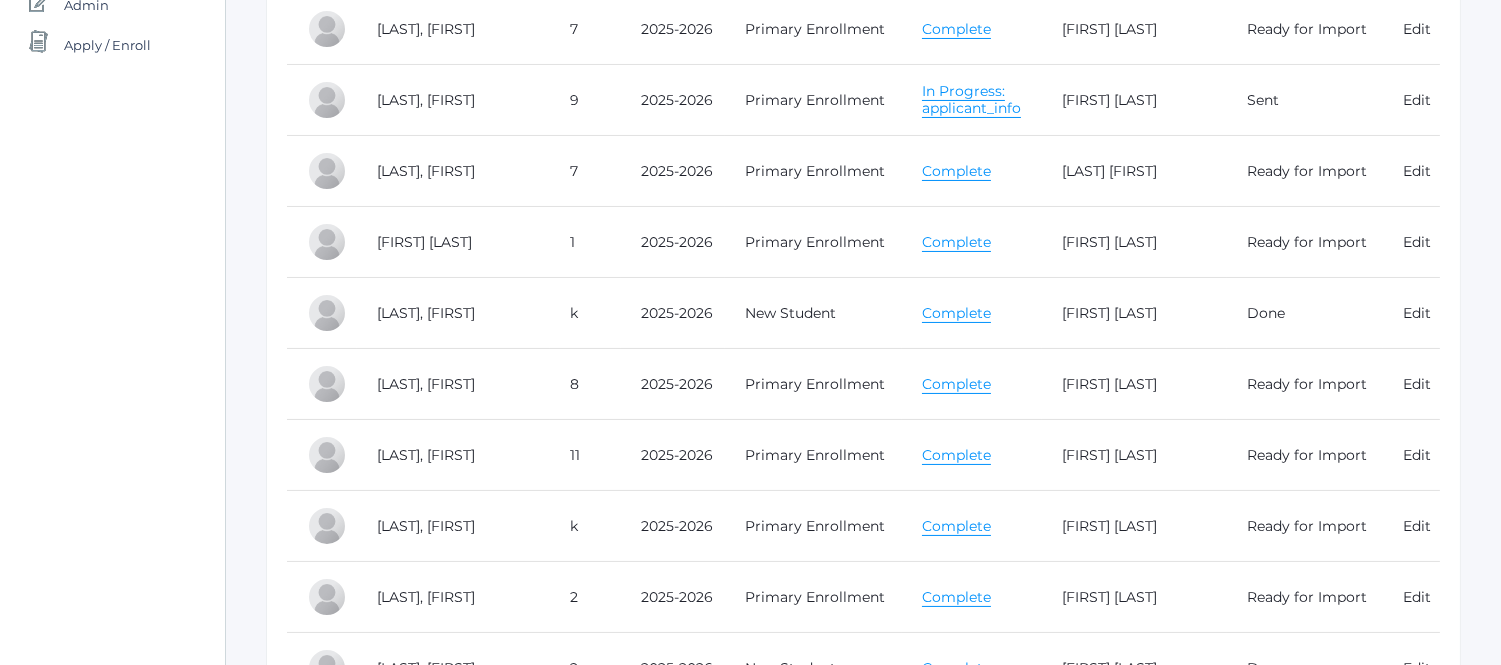 scroll, scrollTop: 474, scrollLeft: 0, axis: vertical 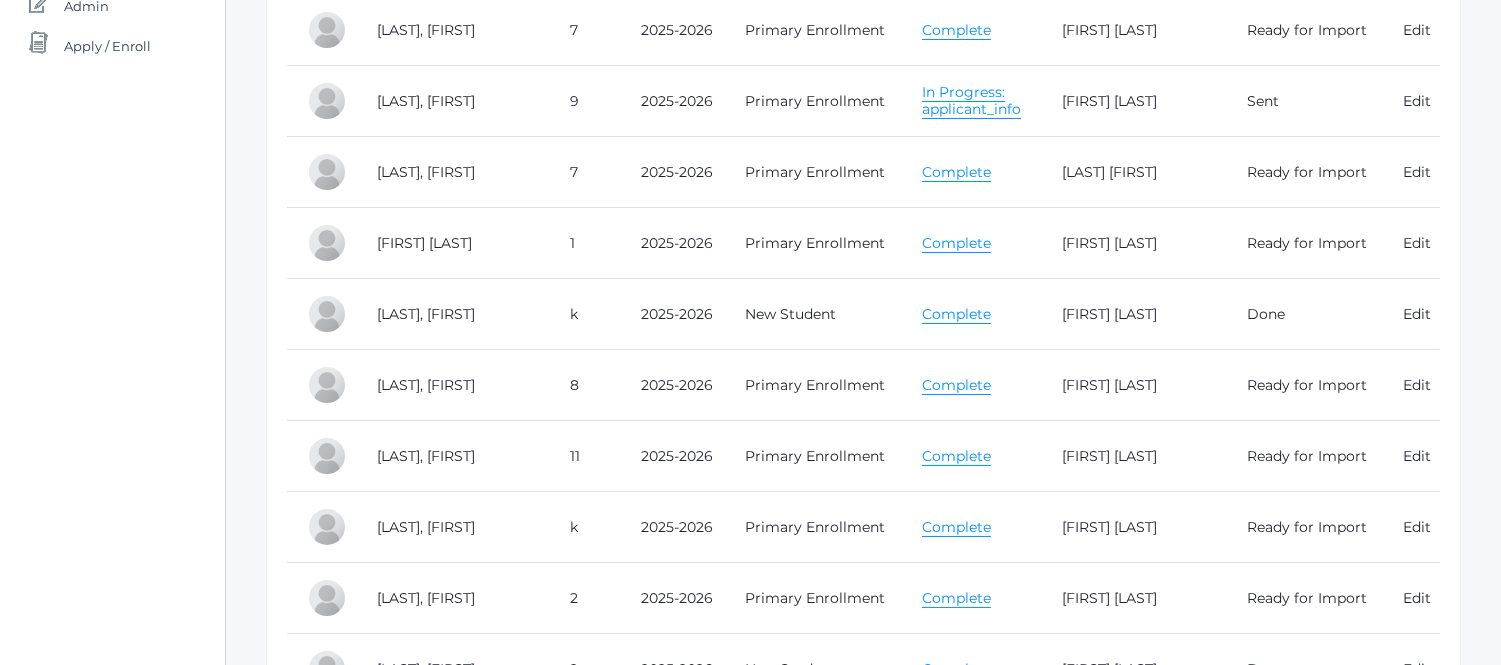 click on "Complete" at bounding box center (956, 385) 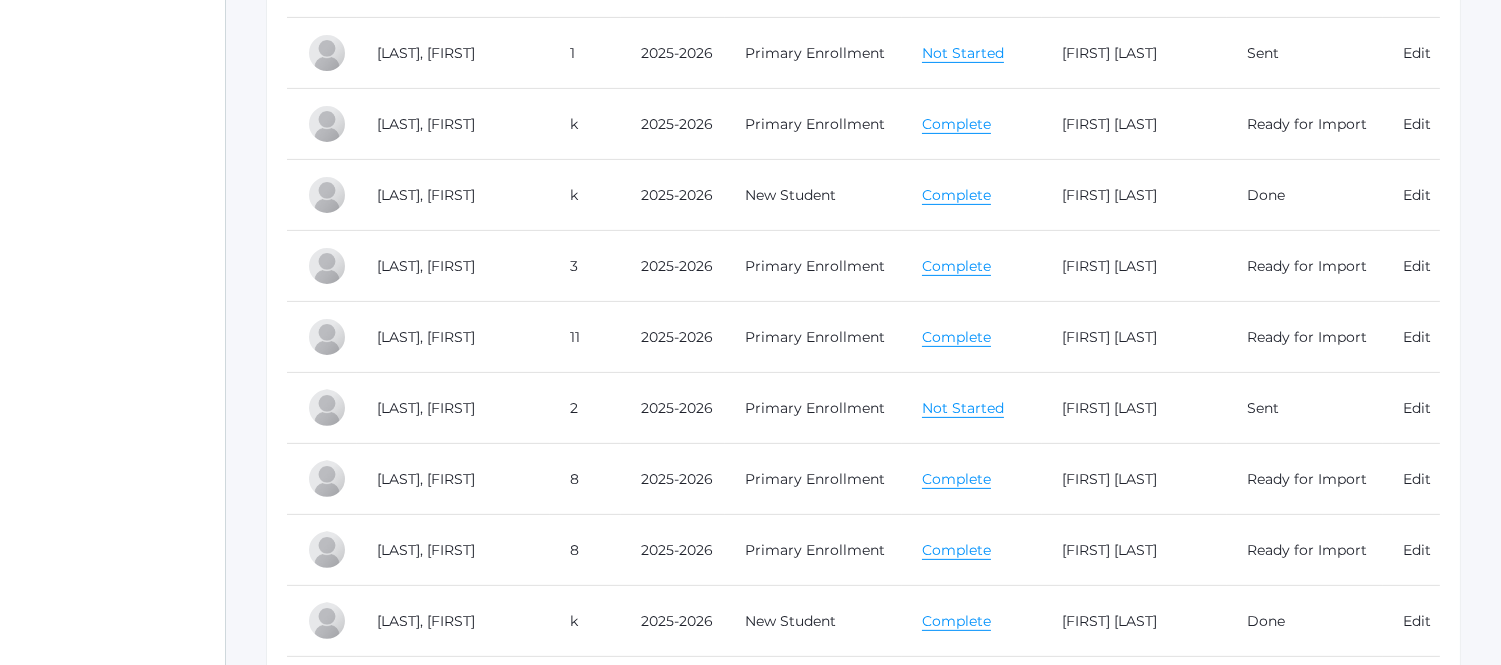 scroll, scrollTop: 1304, scrollLeft: 0, axis: vertical 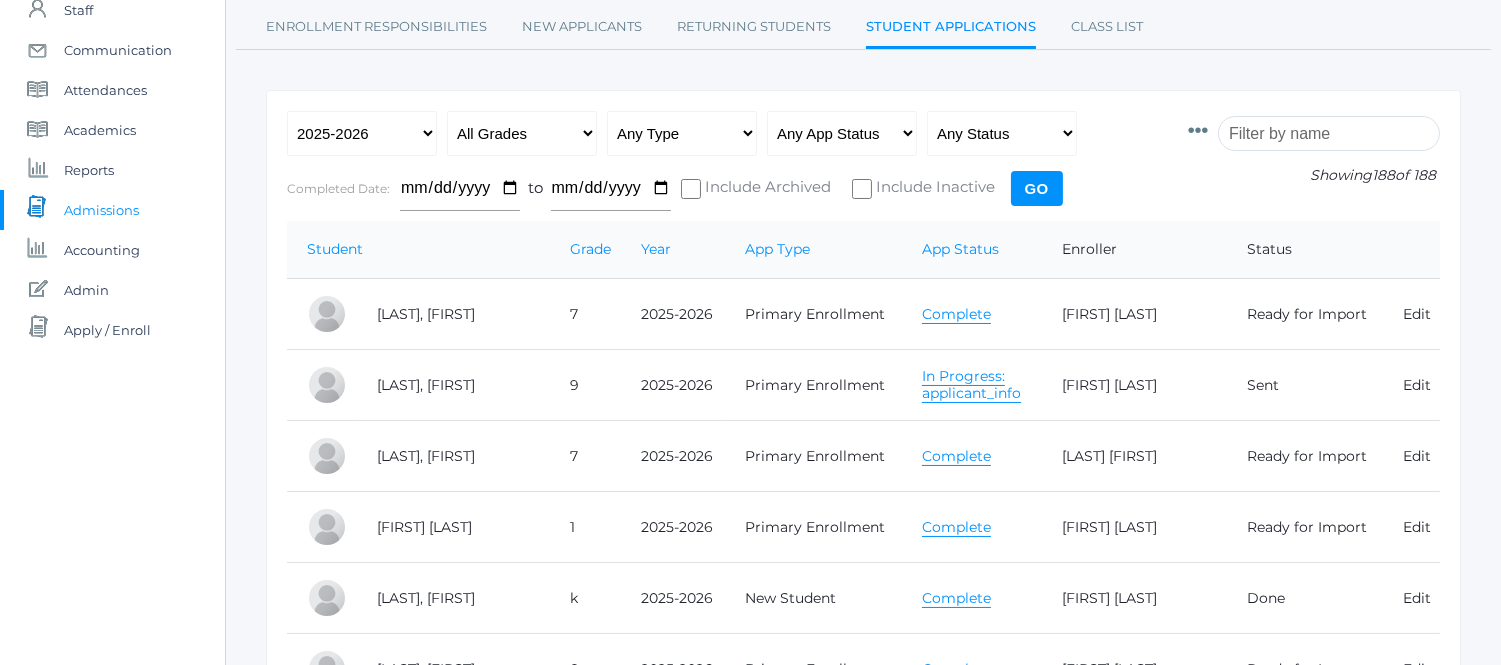 drag, startPoint x: 485, startPoint y: 223, endPoint x: 102, endPoint y: 216, distance: 383.06396 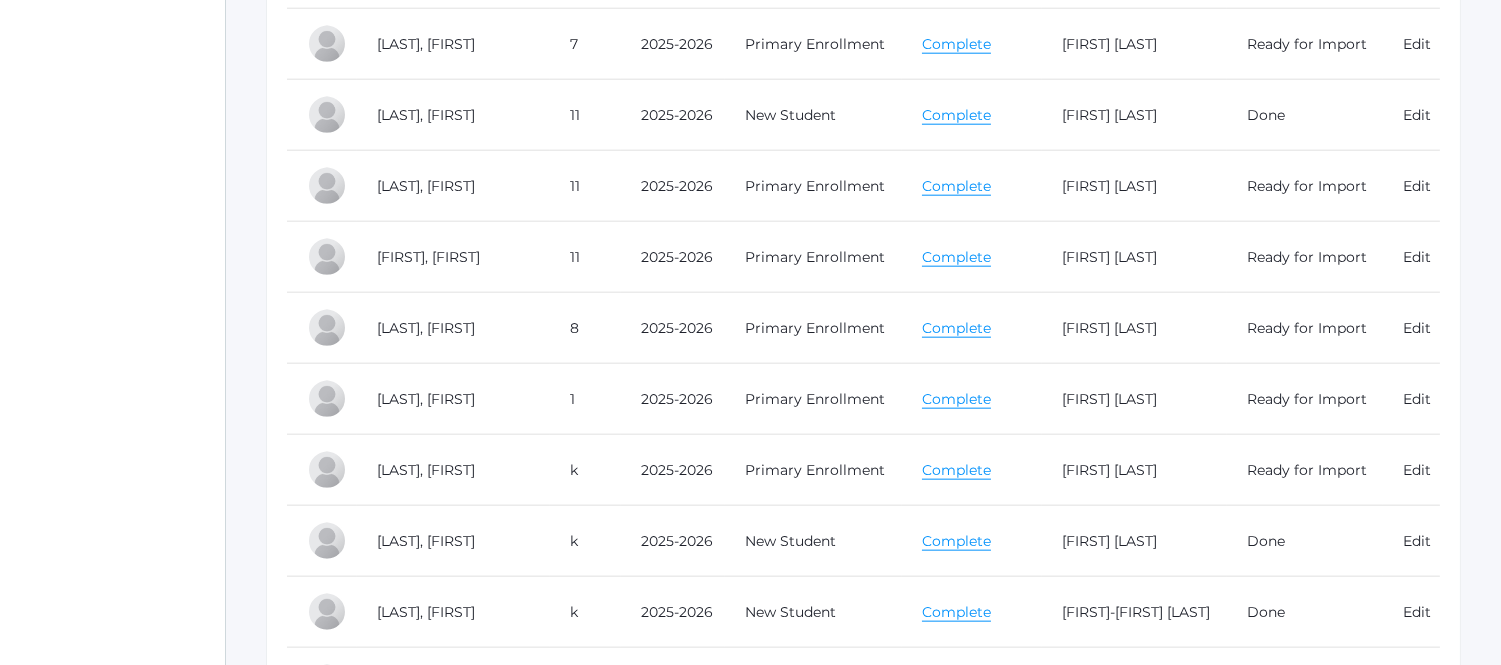 scroll, scrollTop: 4221, scrollLeft: 0, axis: vertical 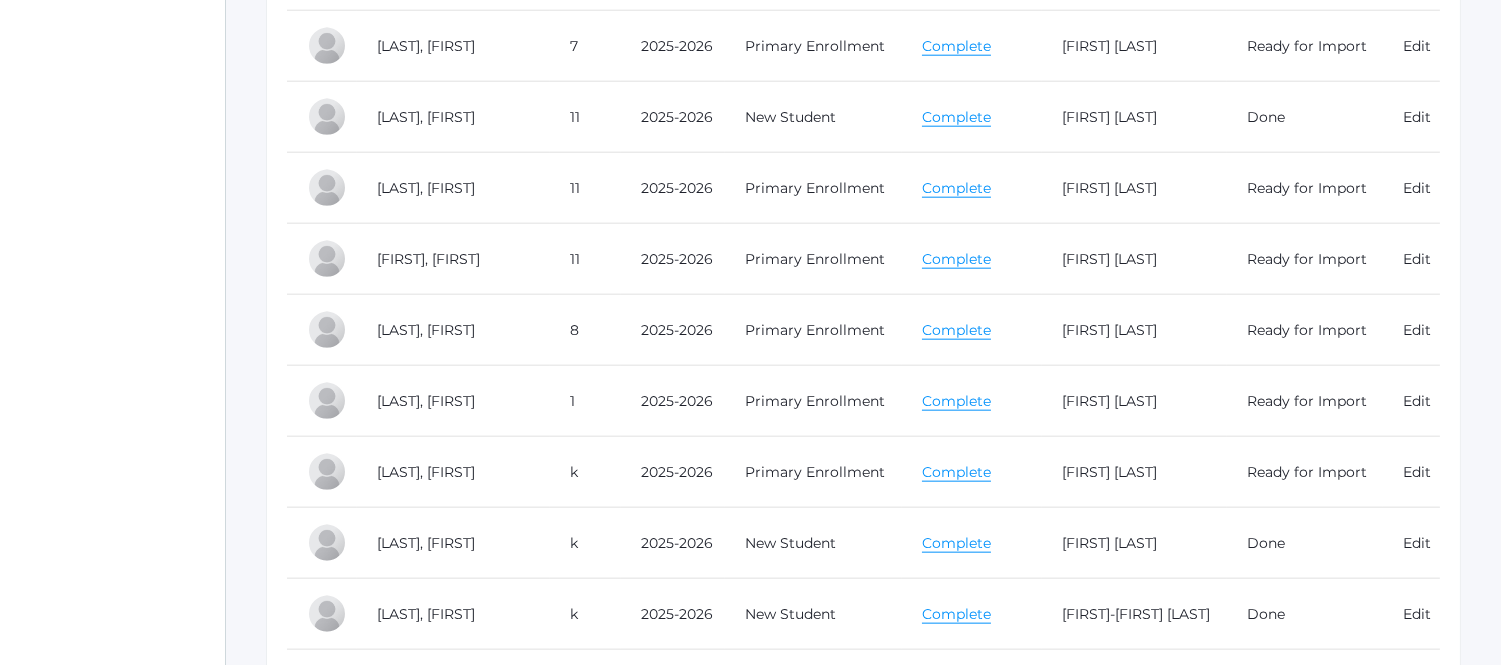 click on "Complete" at bounding box center [956, 117] 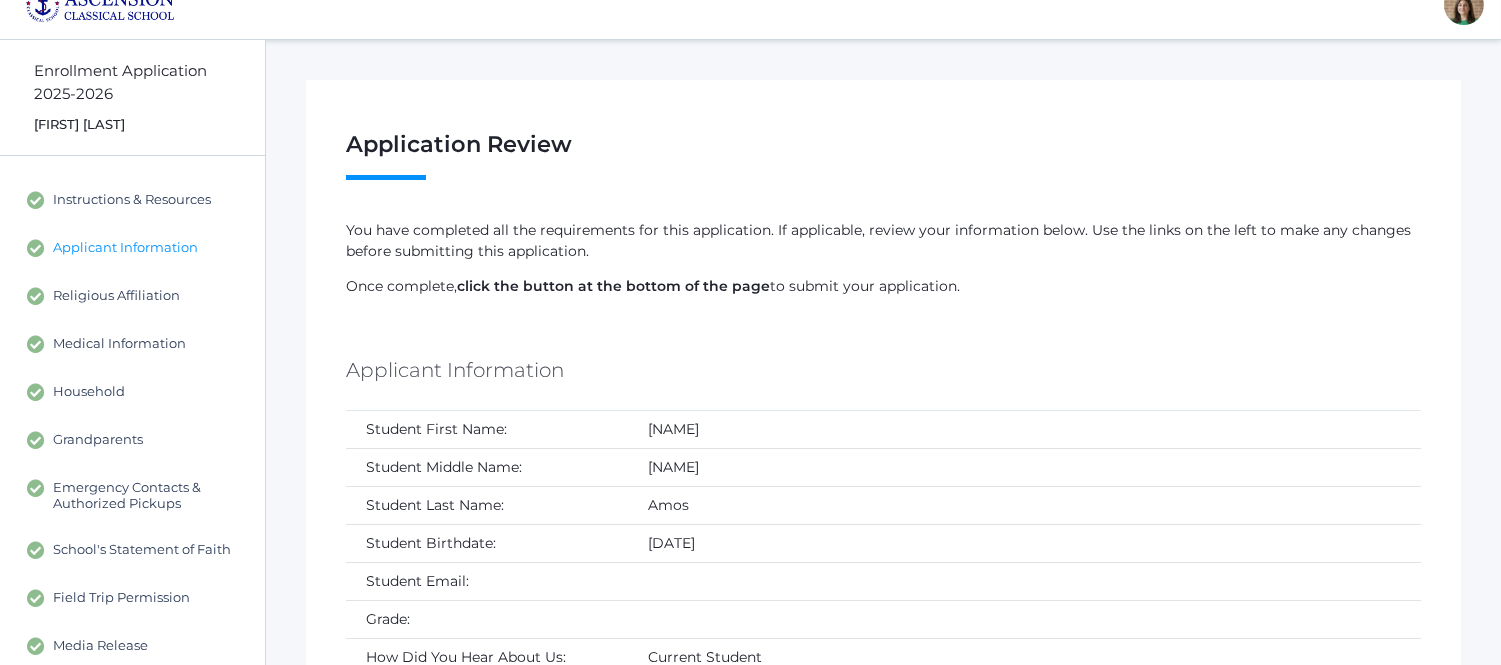 scroll, scrollTop: 27, scrollLeft: 0, axis: vertical 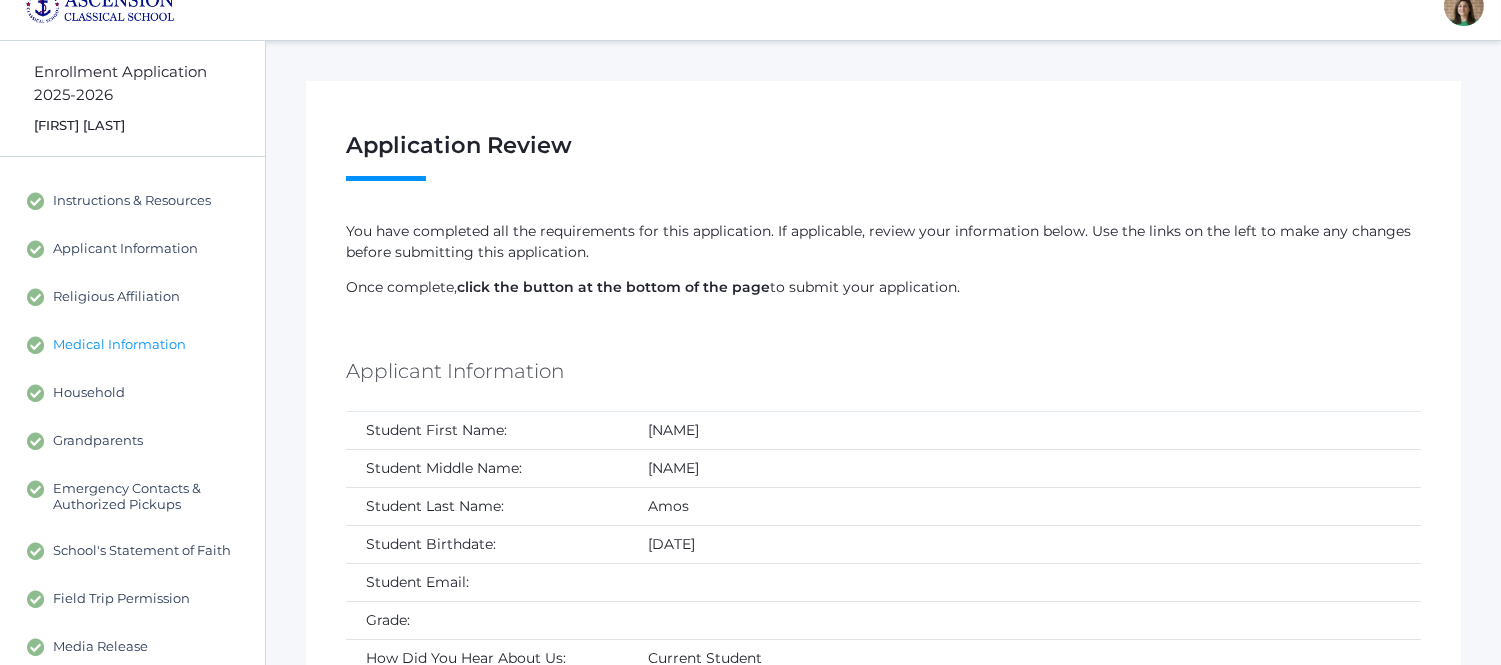 click on "Medical Information" at bounding box center [132, 345] 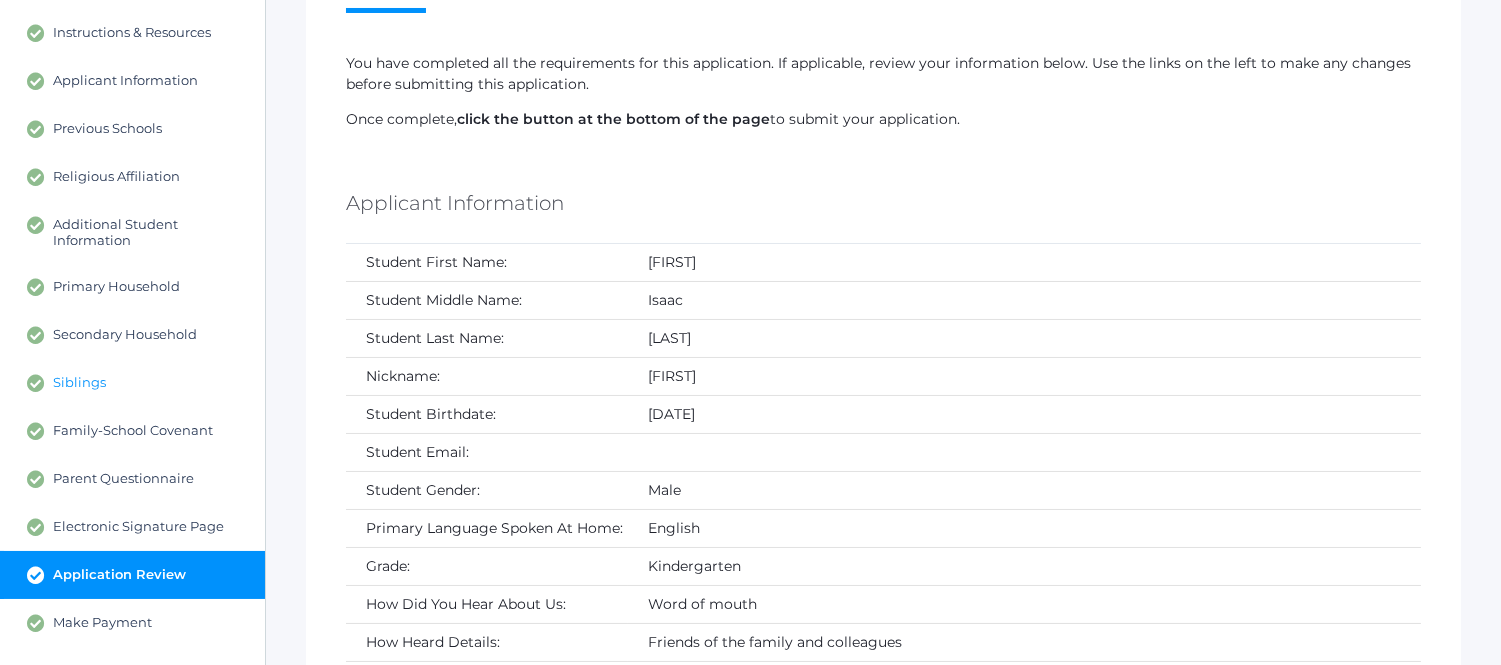 scroll, scrollTop: 195, scrollLeft: 0, axis: vertical 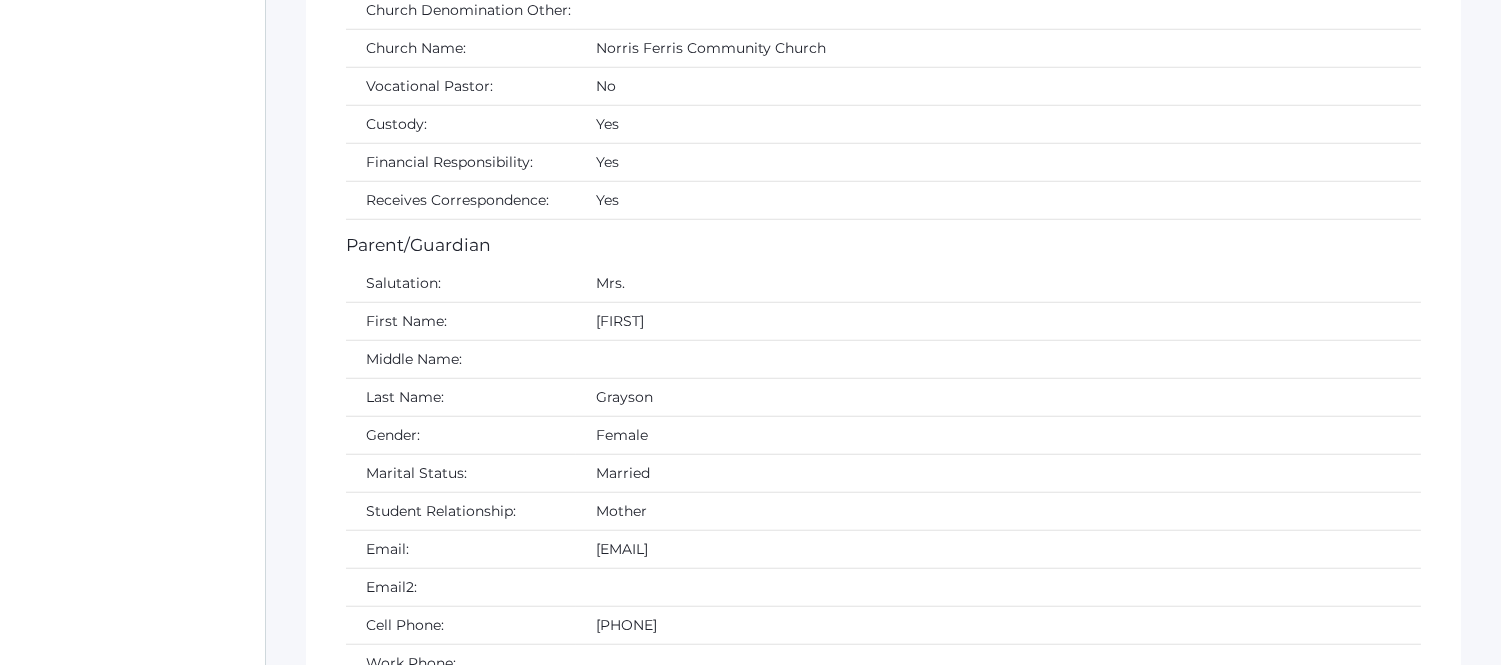drag, startPoint x: 808, startPoint y: 556, endPoint x: 795, endPoint y: 564, distance: 15.264338 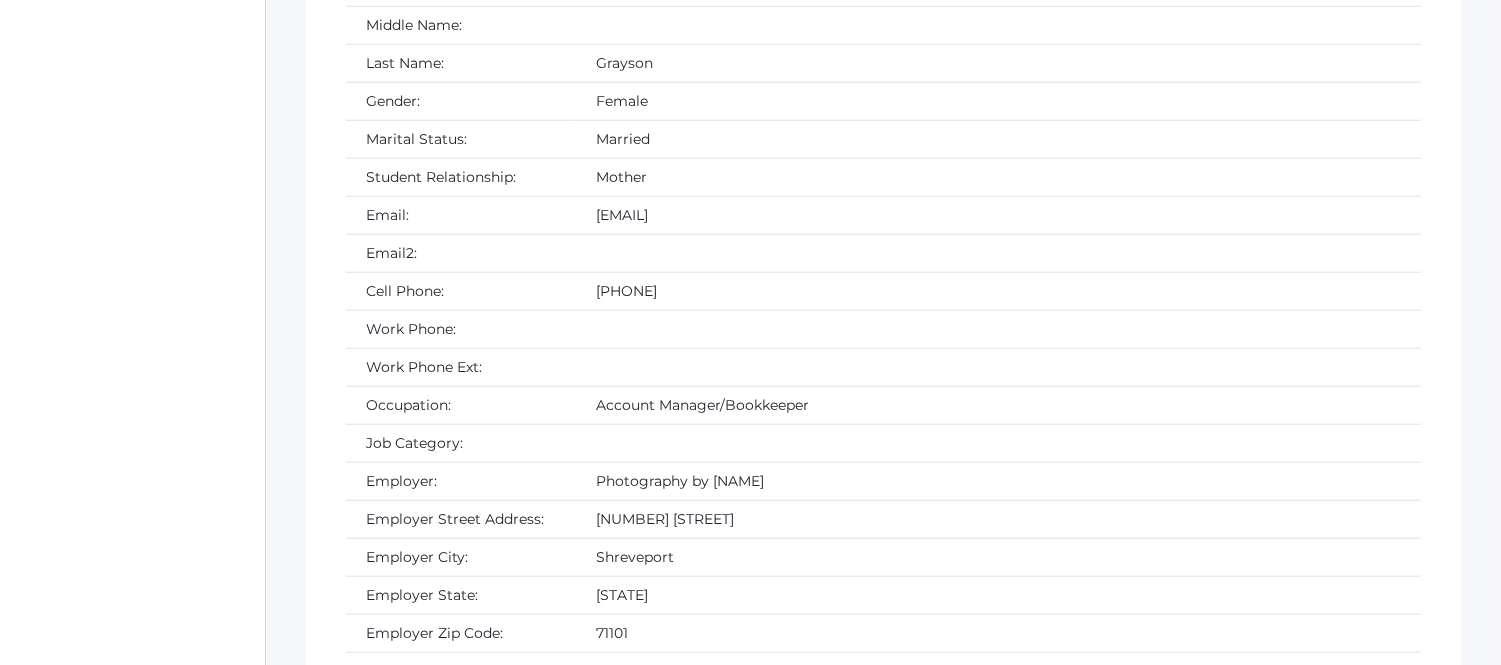 scroll, scrollTop: 3407, scrollLeft: 0, axis: vertical 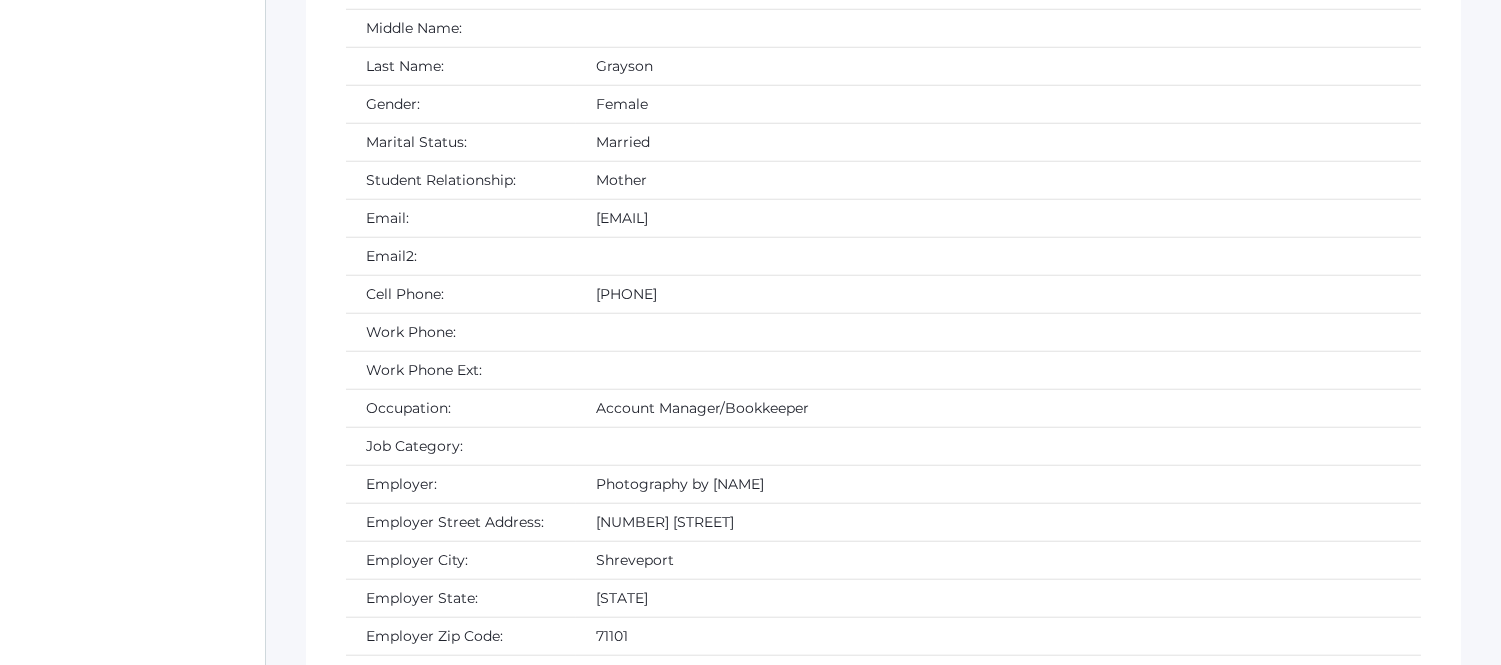 drag, startPoint x: 801, startPoint y: 230, endPoint x: 595, endPoint y: 232, distance: 206.0097 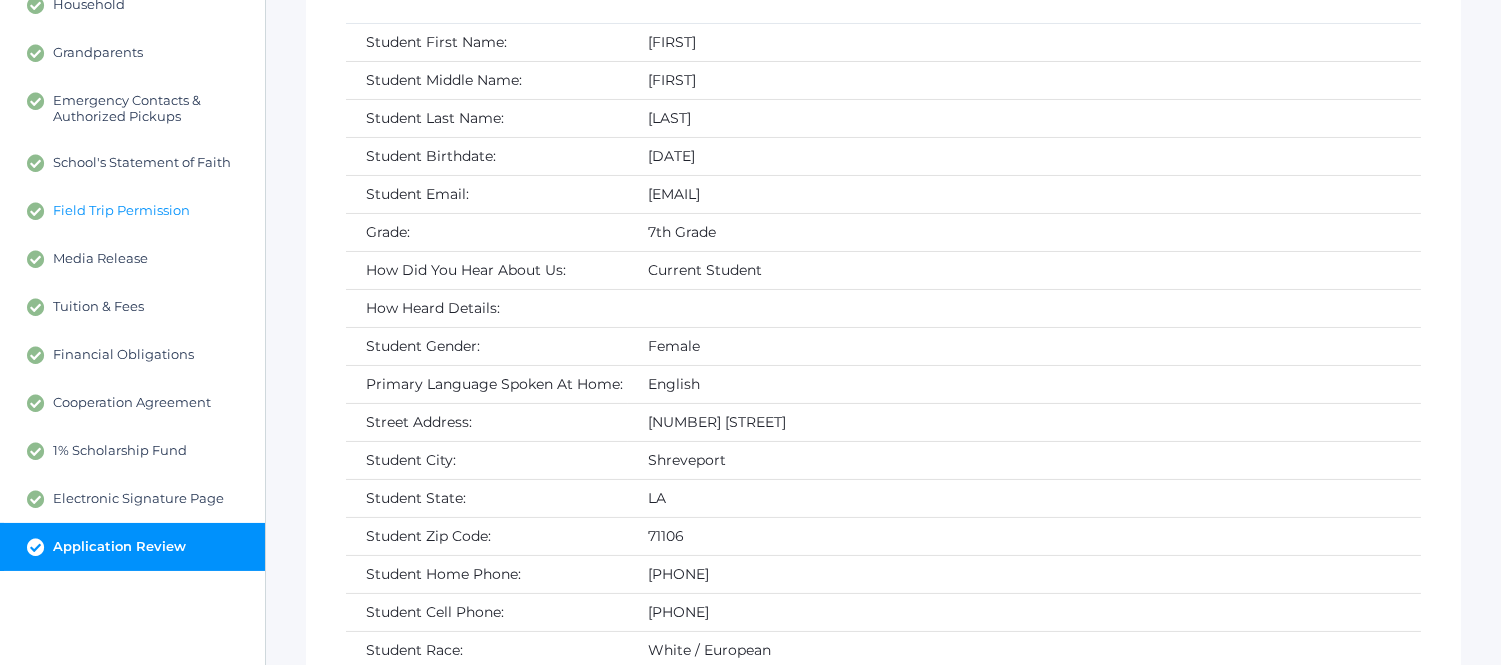 scroll, scrollTop: 0, scrollLeft: 0, axis: both 